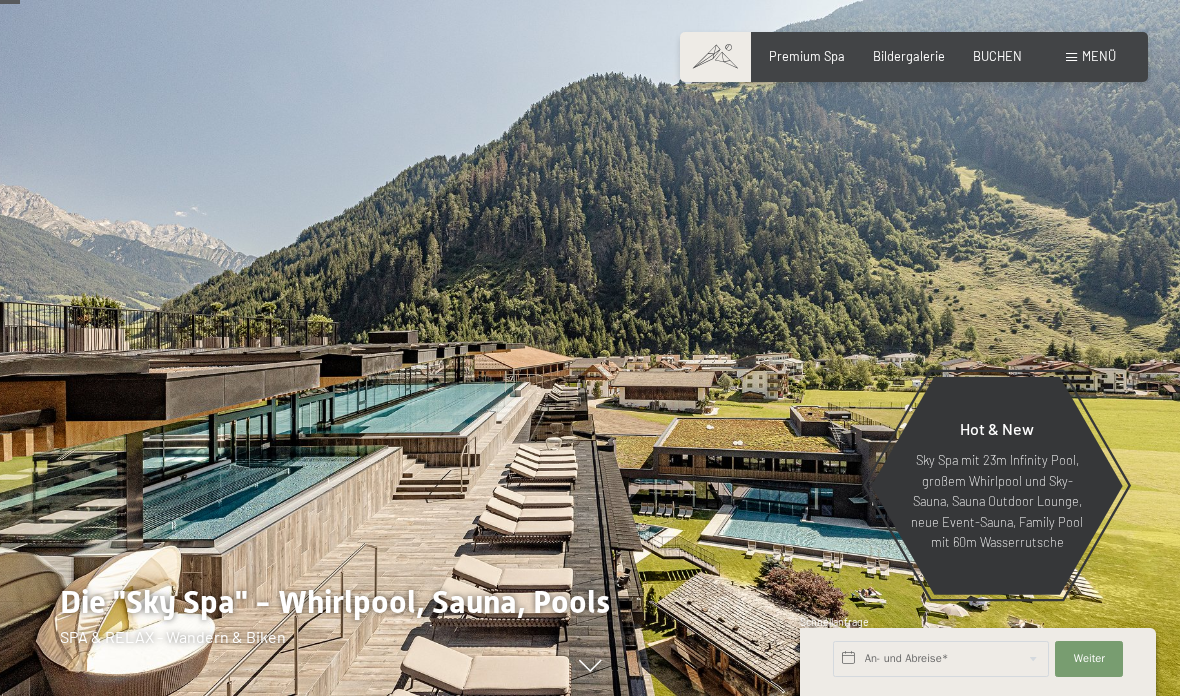 scroll, scrollTop: 132, scrollLeft: 0, axis: vertical 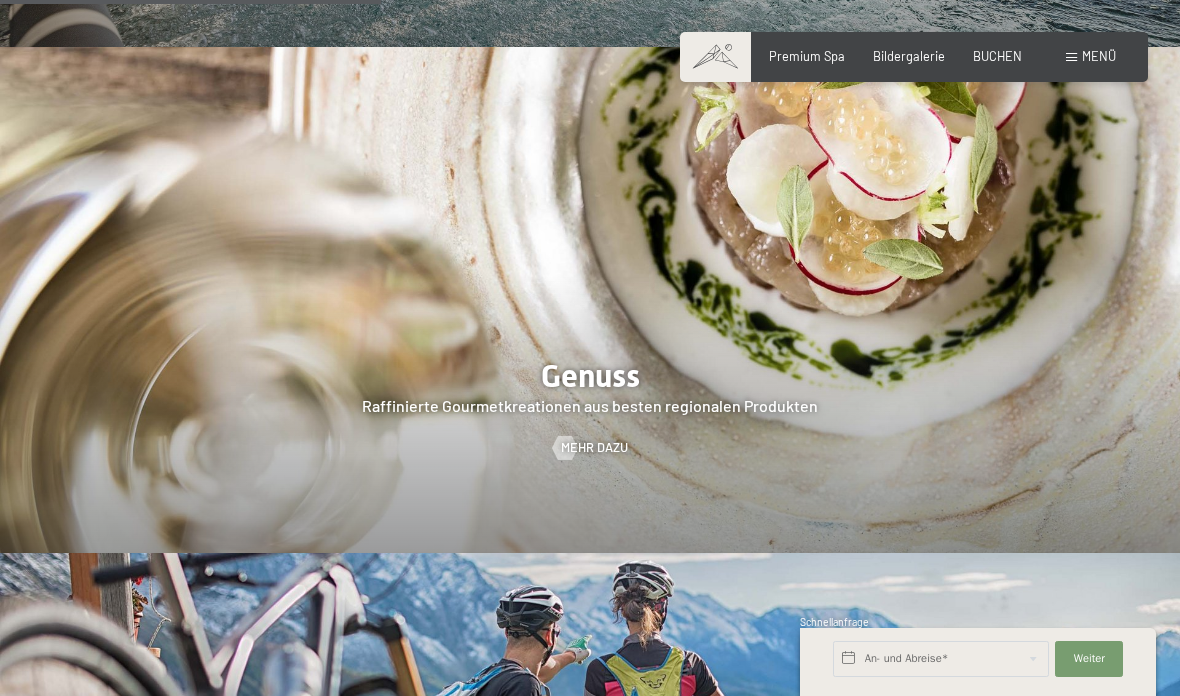 click on "Mehr dazu" at bounding box center (594, 448) 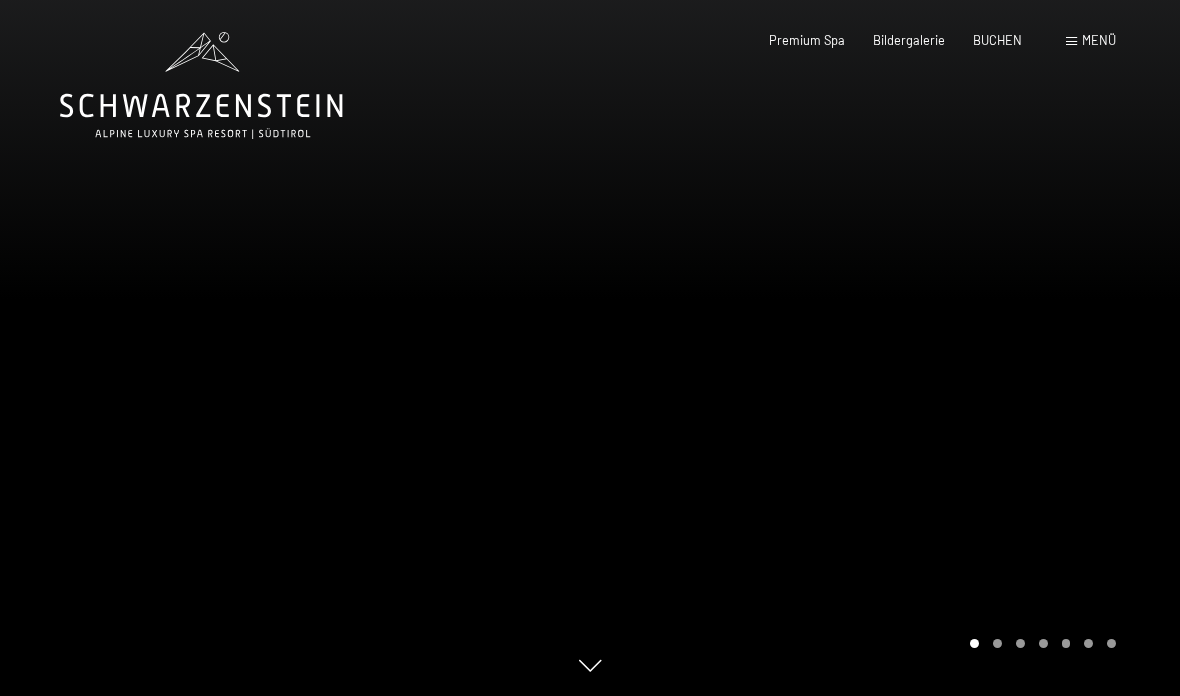 scroll, scrollTop: 0, scrollLeft: 0, axis: both 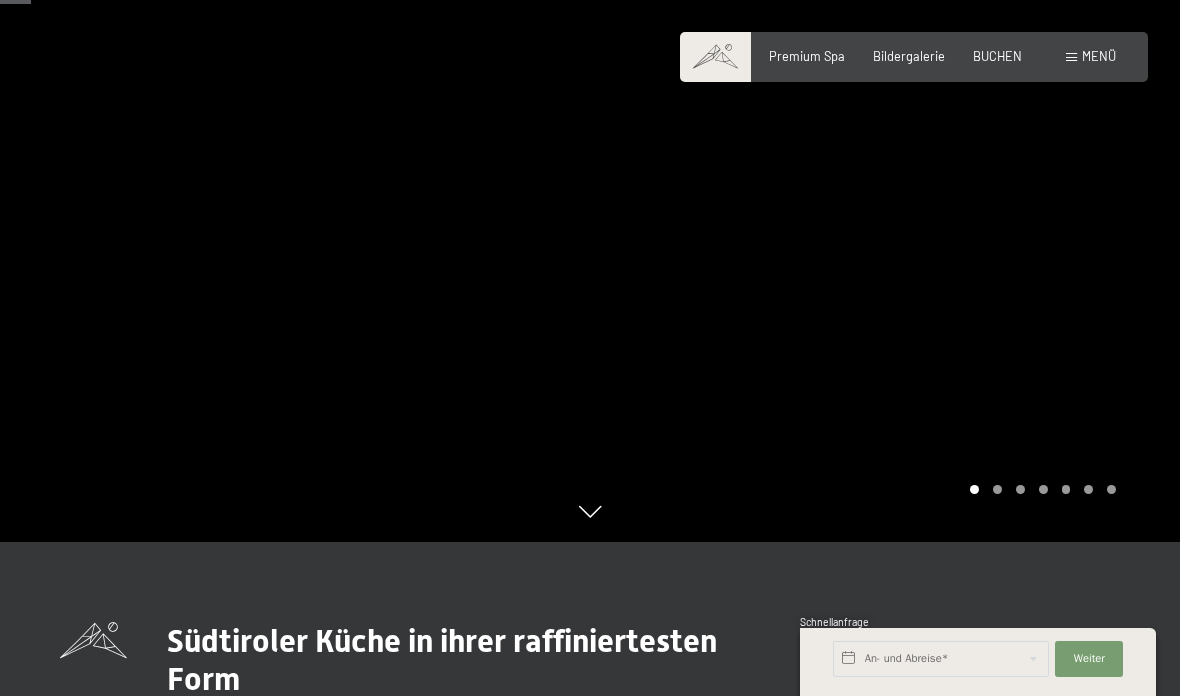 click on "Bildergalerie" at bounding box center (909, 56) 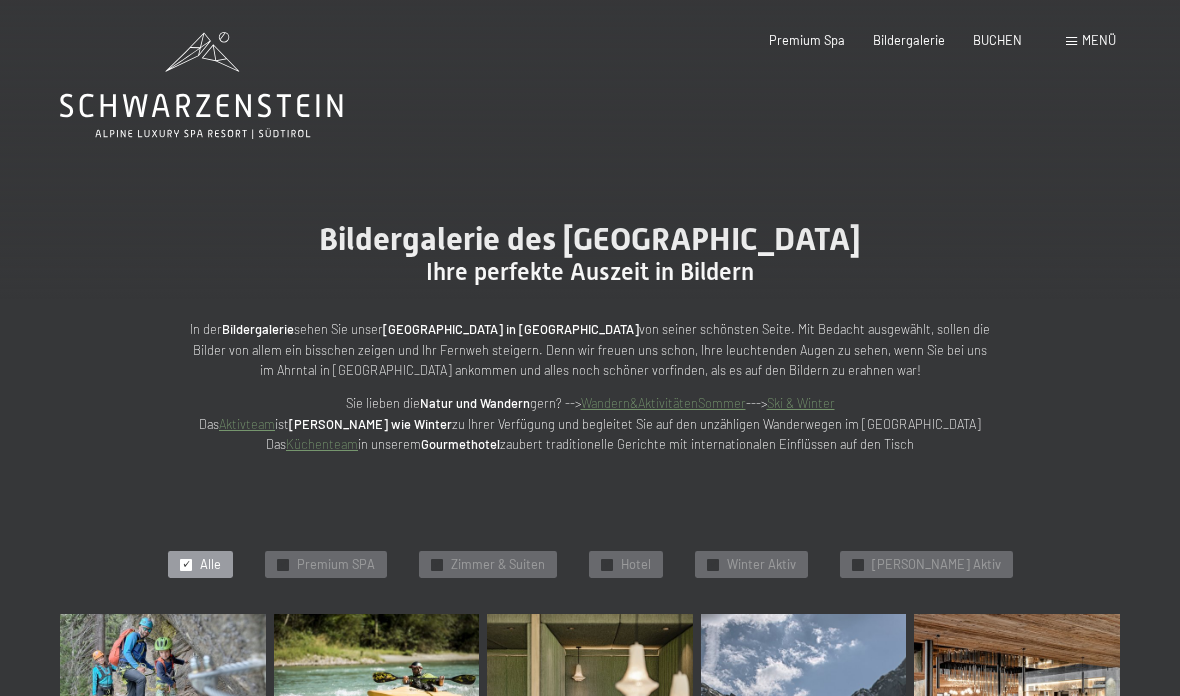 scroll, scrollTop: 0, scrollLeft: 0, axis: both 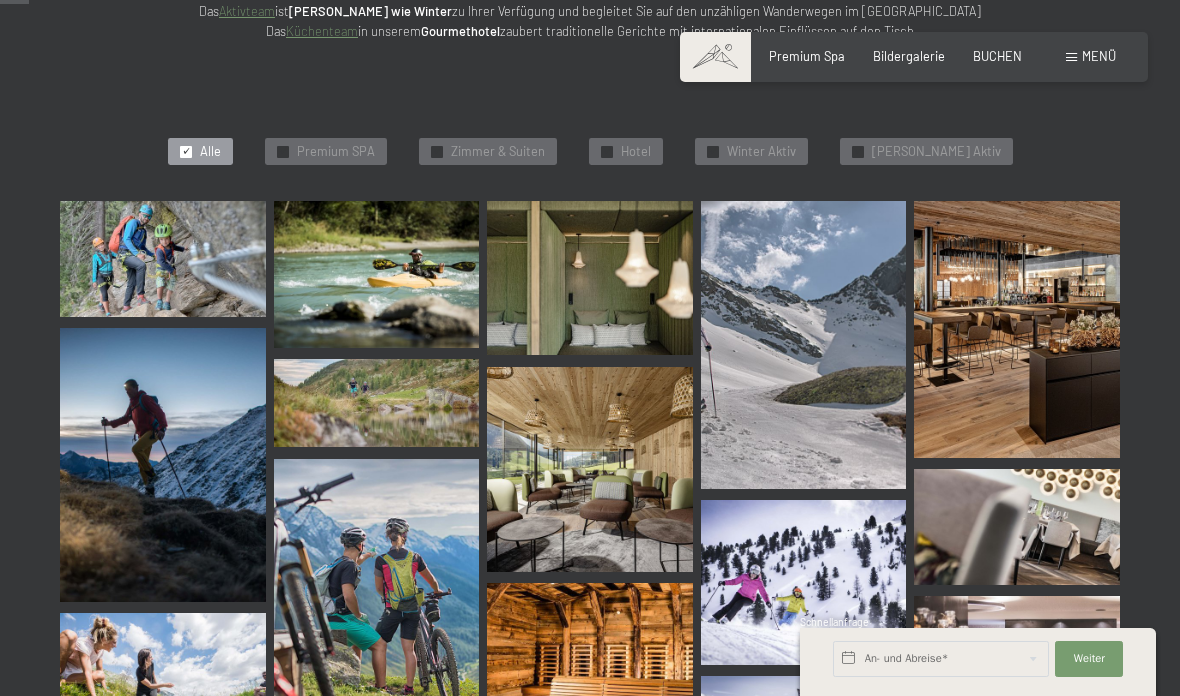 click at bounding box center (163, 259) 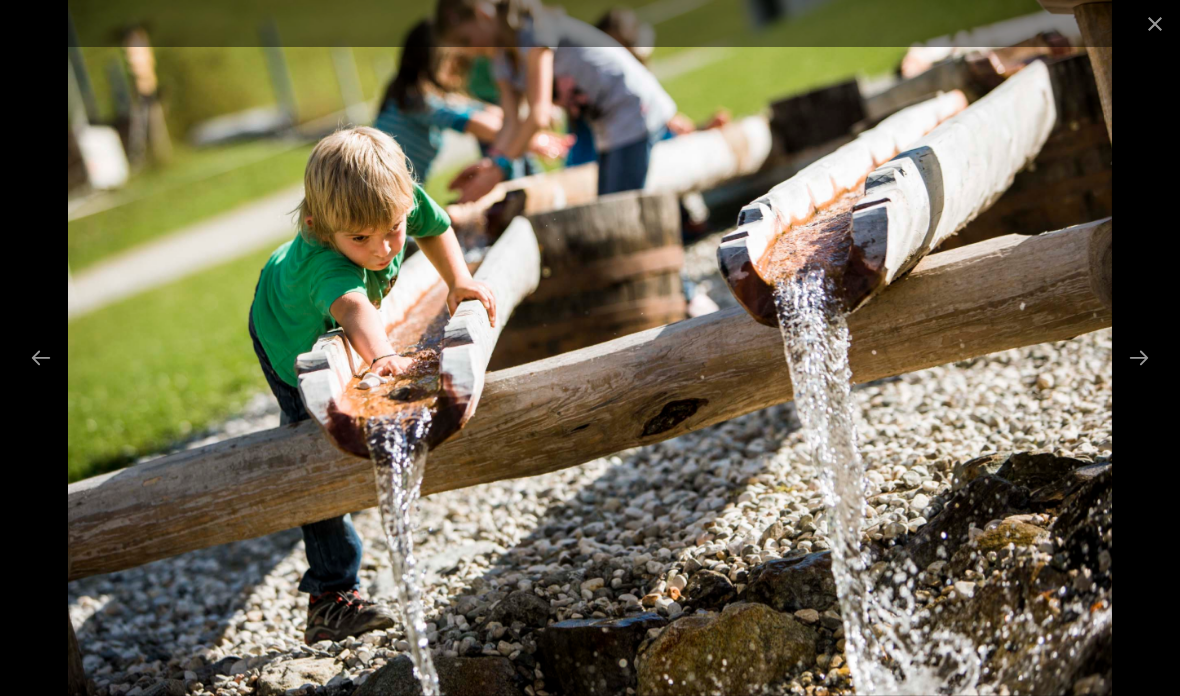 click at bounding box center [1155, 23] 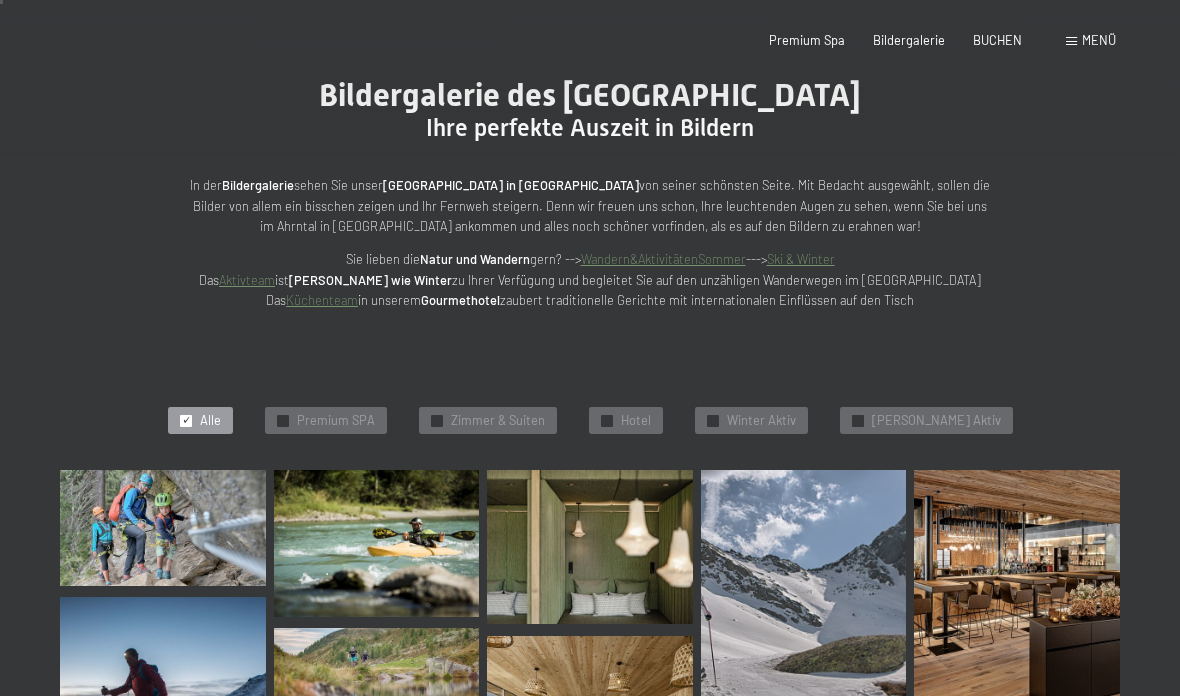scroll, scrollTop: 0, scrollLeft: 0, axis: both 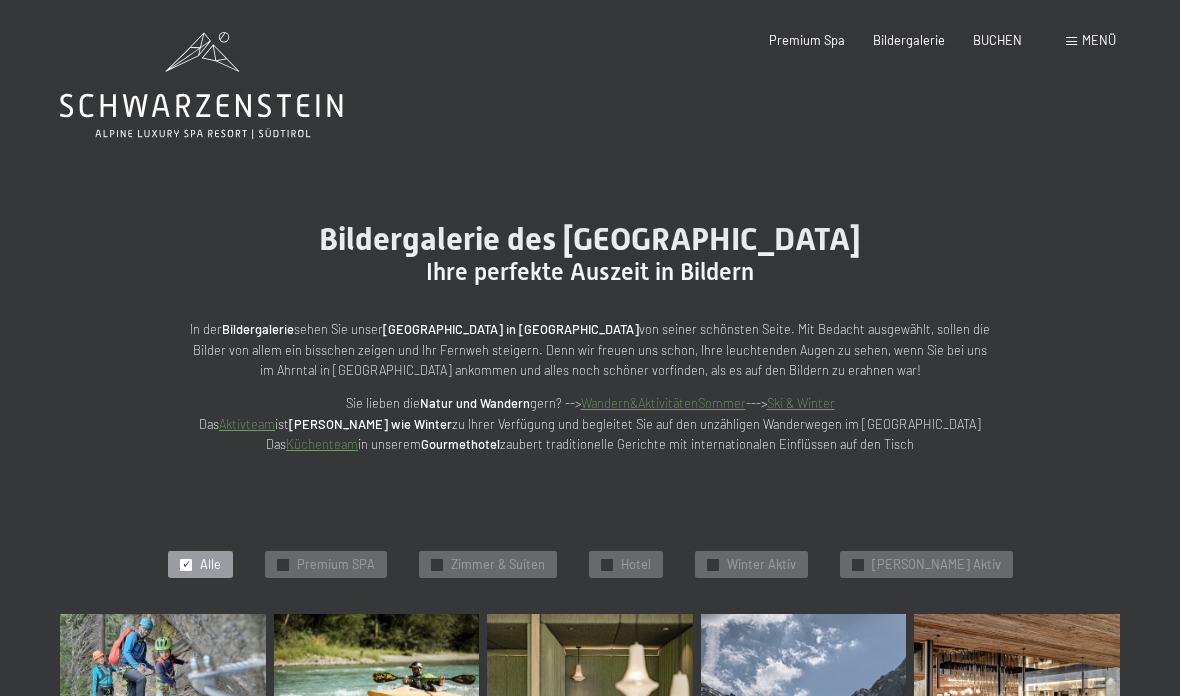 click on "Menü" at bounding box center [1099, 40] 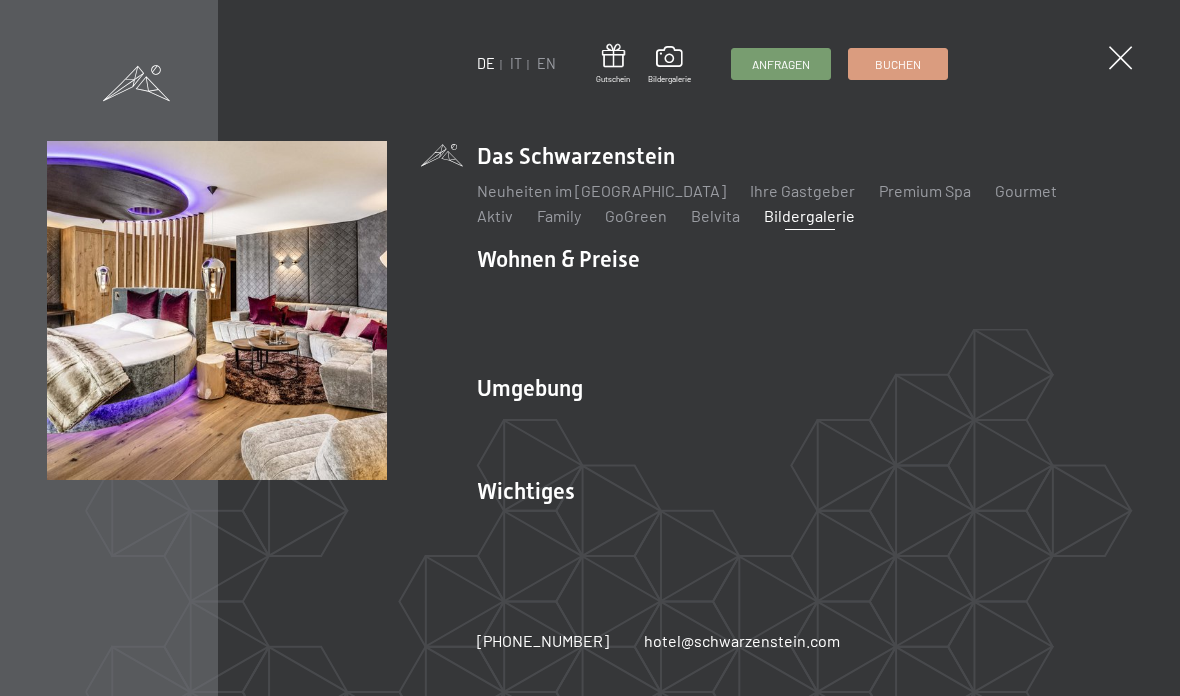 click on "Inklusivleistungen" at bounding box center [542, 293] 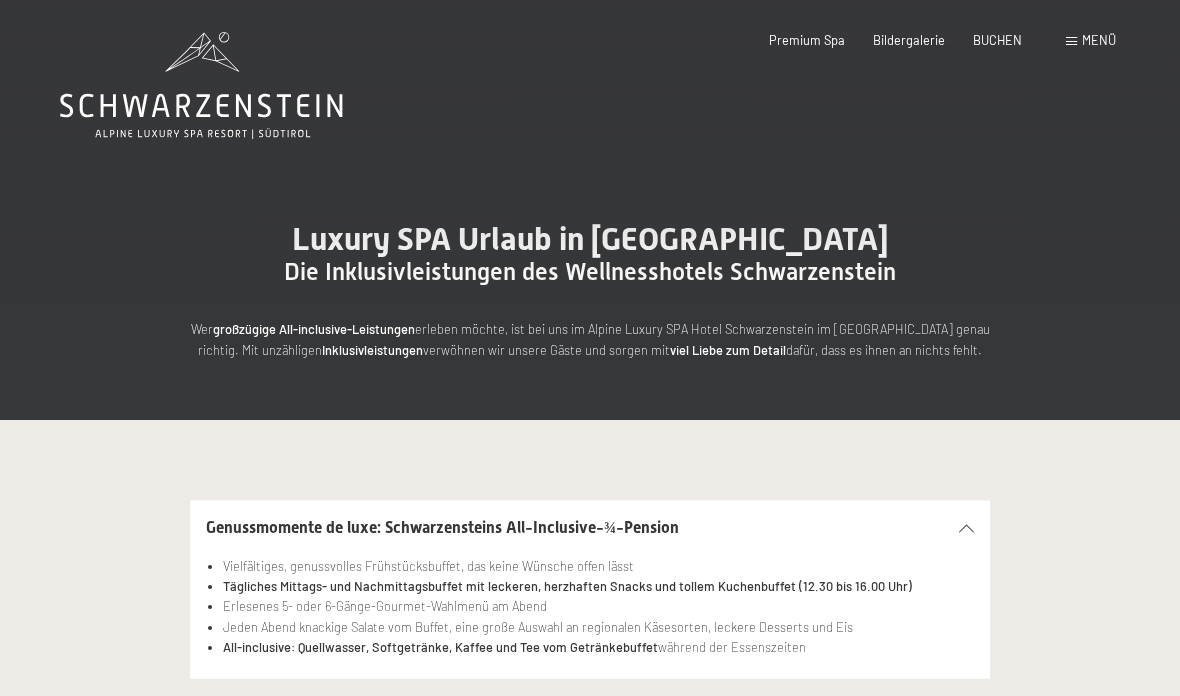 scroll, scrollTop: 0, scrollLeft: 0, axis: both 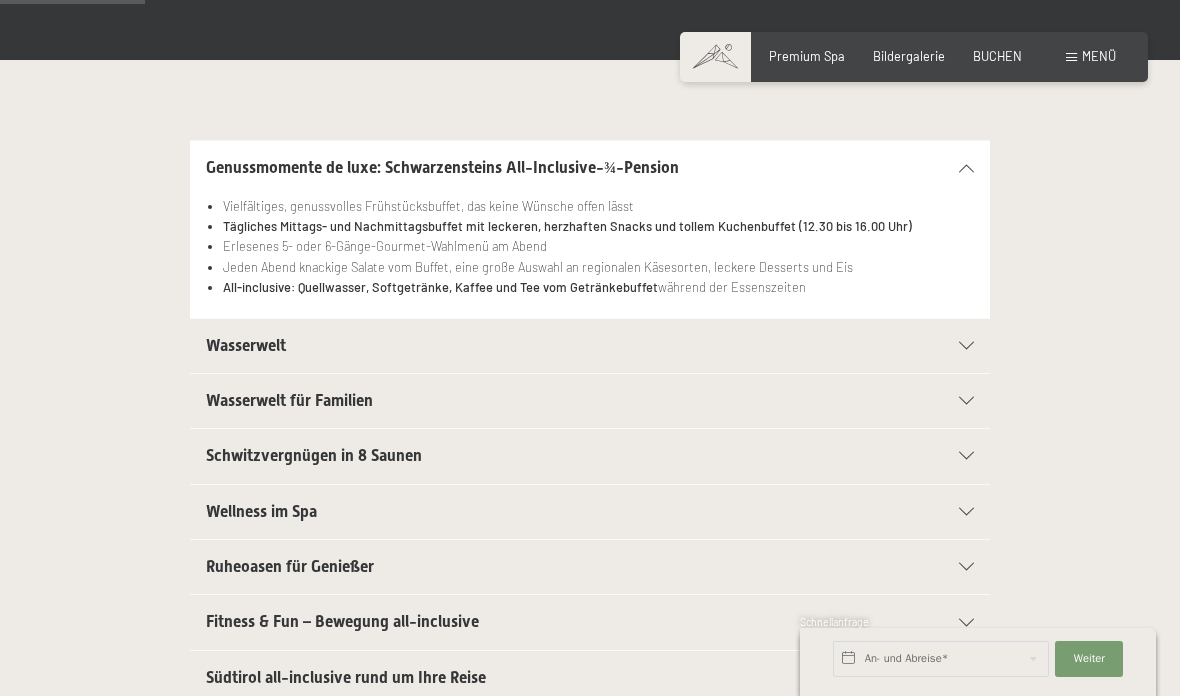 click on "Wasserwelt" at bounding box center (246, 345) 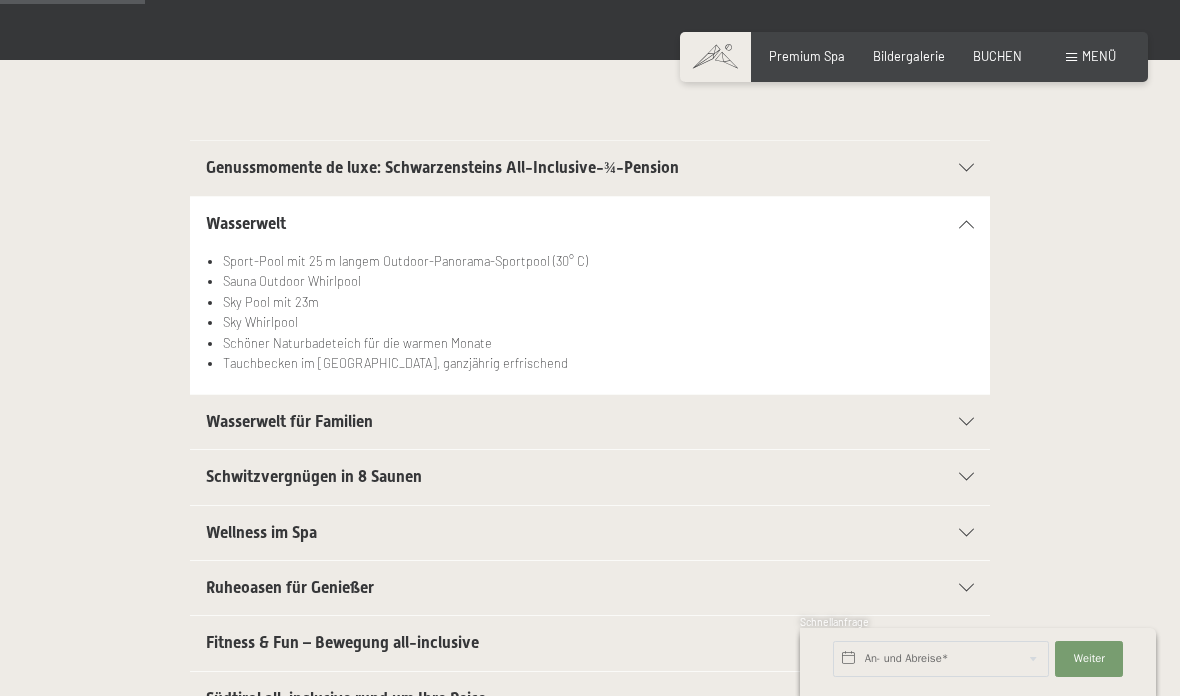 click on "Wasserwelt für Familien" at bounding box center (289, 421) 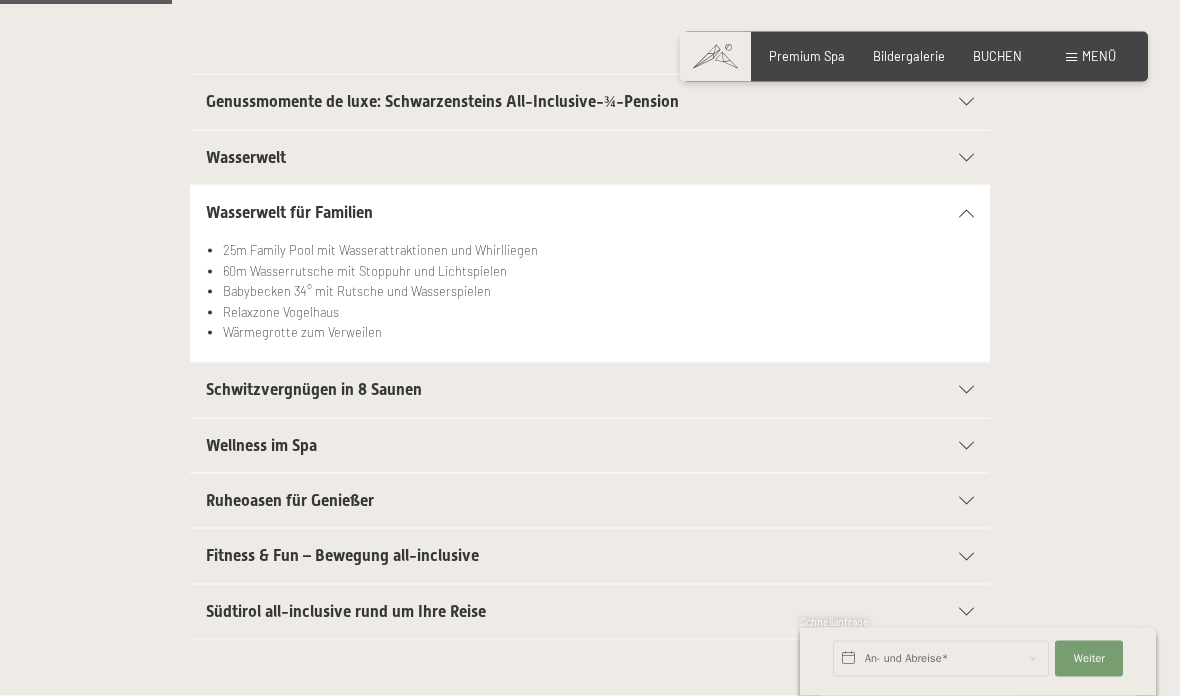 scroll, scrollTop: 428, scrollLeft: 0, axis: vertical 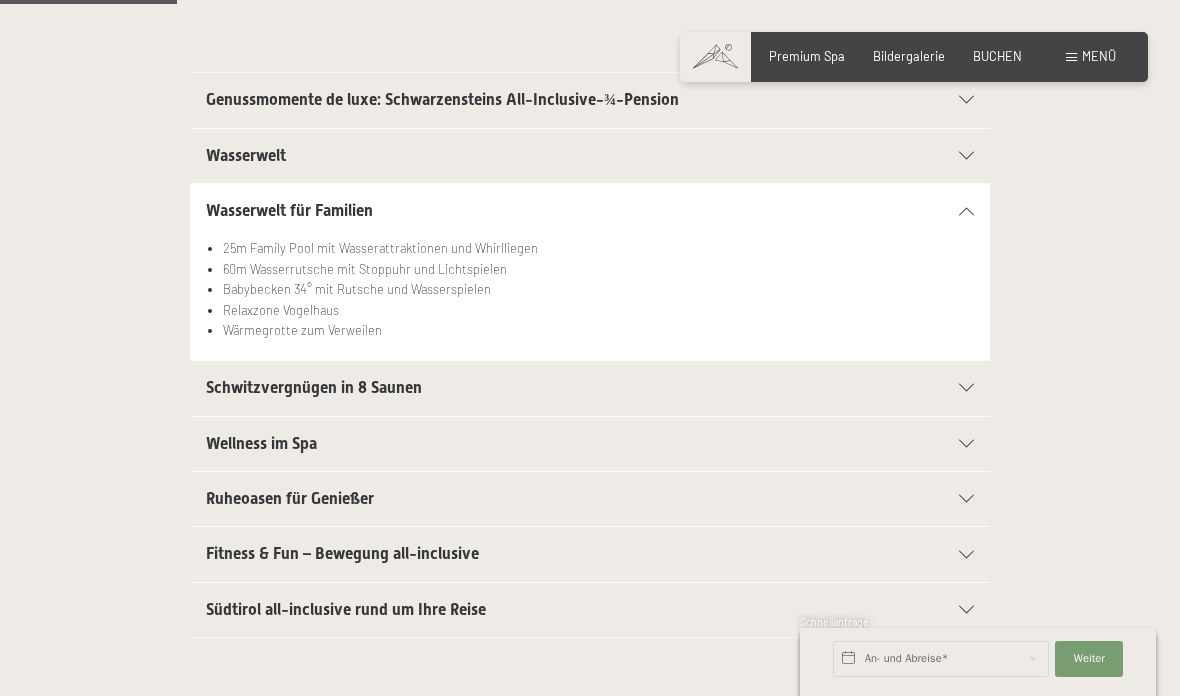 click on "Schwitzvergnügen in 8 Saunen" at bounding box center [551, 388] 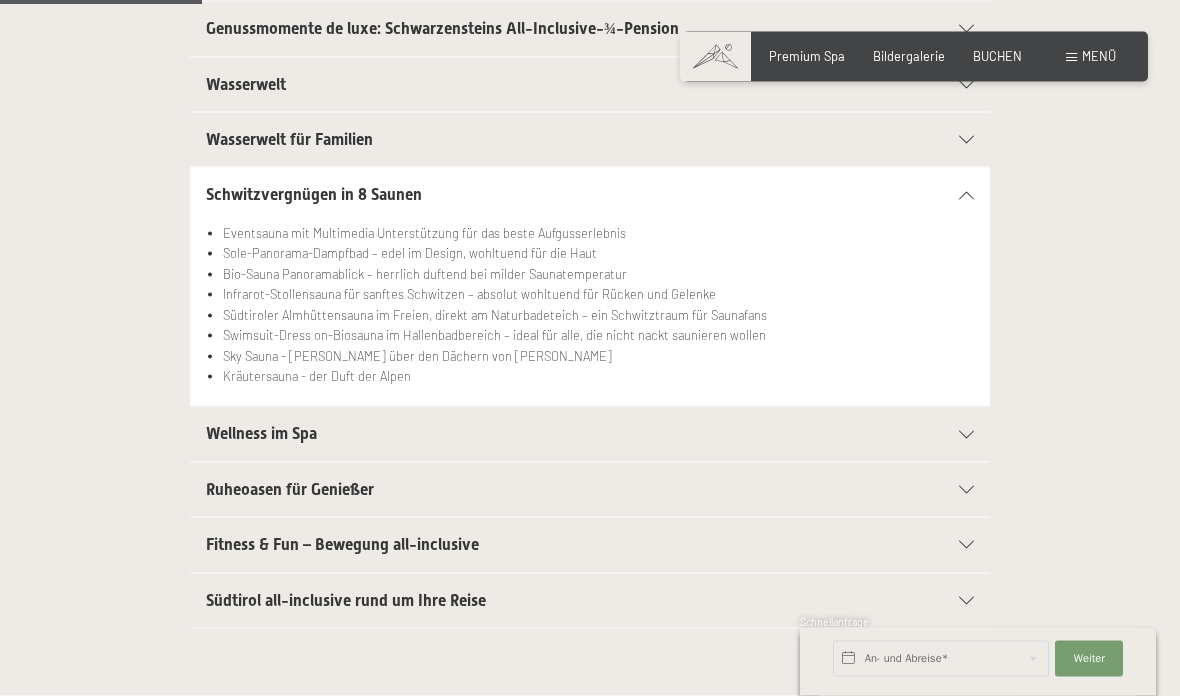 scroll, scrollTop: 500, scrollLeft: 0, axis: vertical 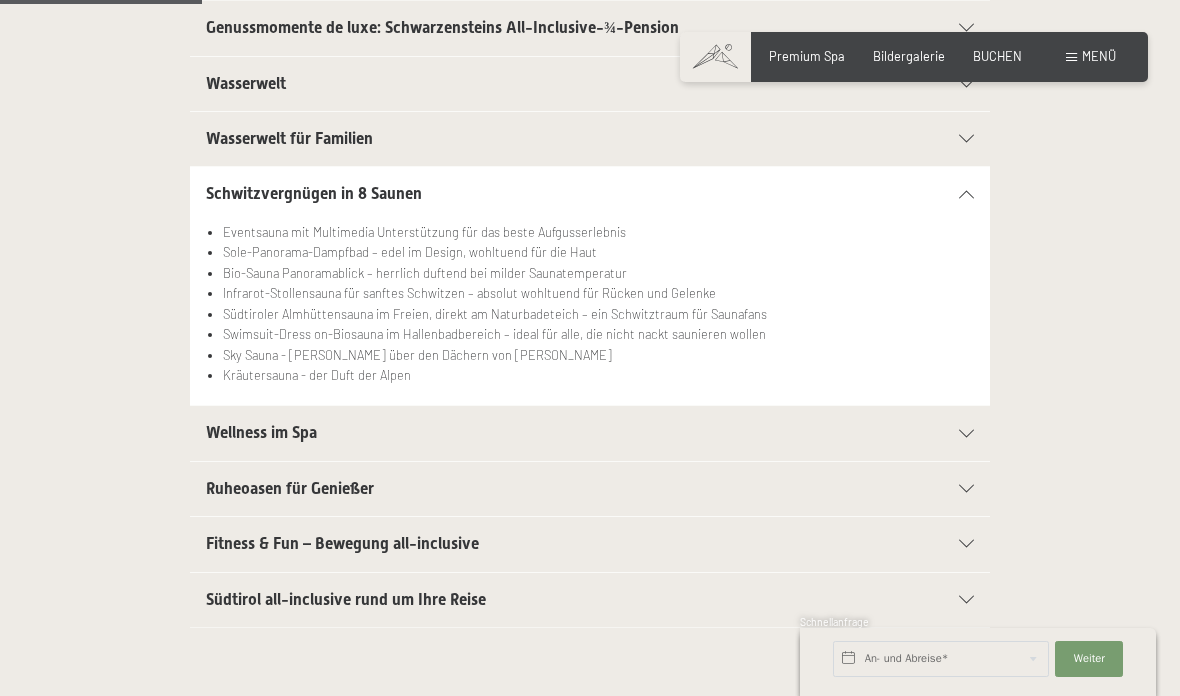 click on "Wellness im Spa" at bounding box center (261, 432) 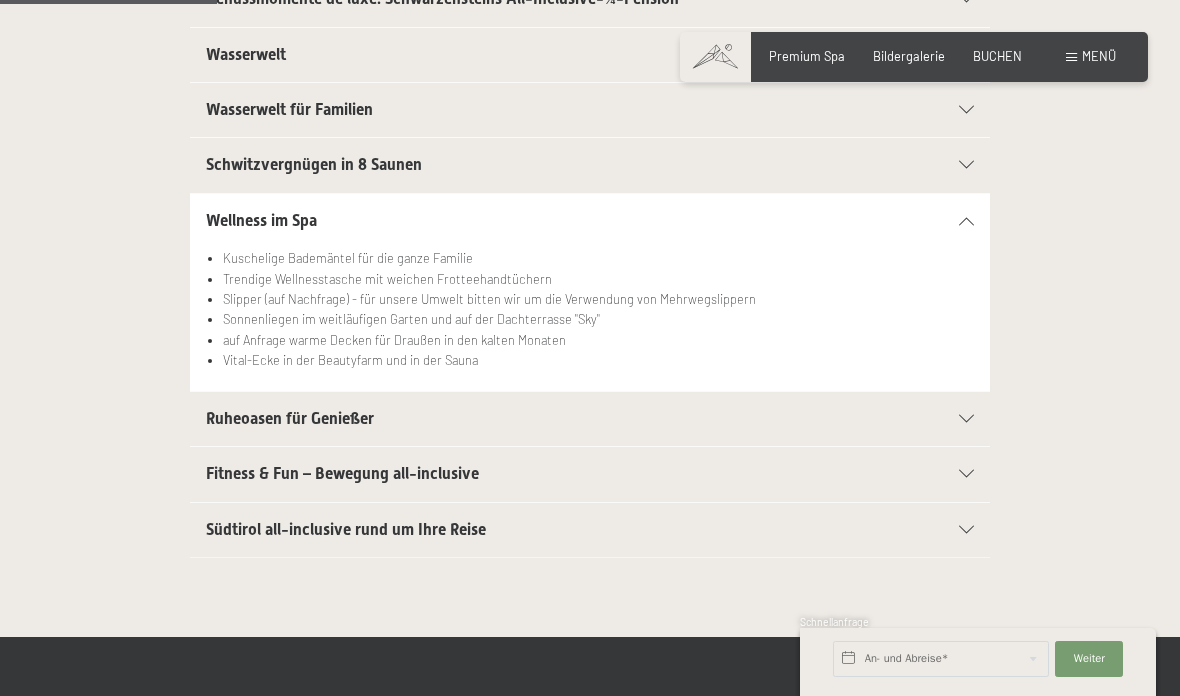 scroll, scrollTop: 531, scrollLeft: 0, axis: vertical 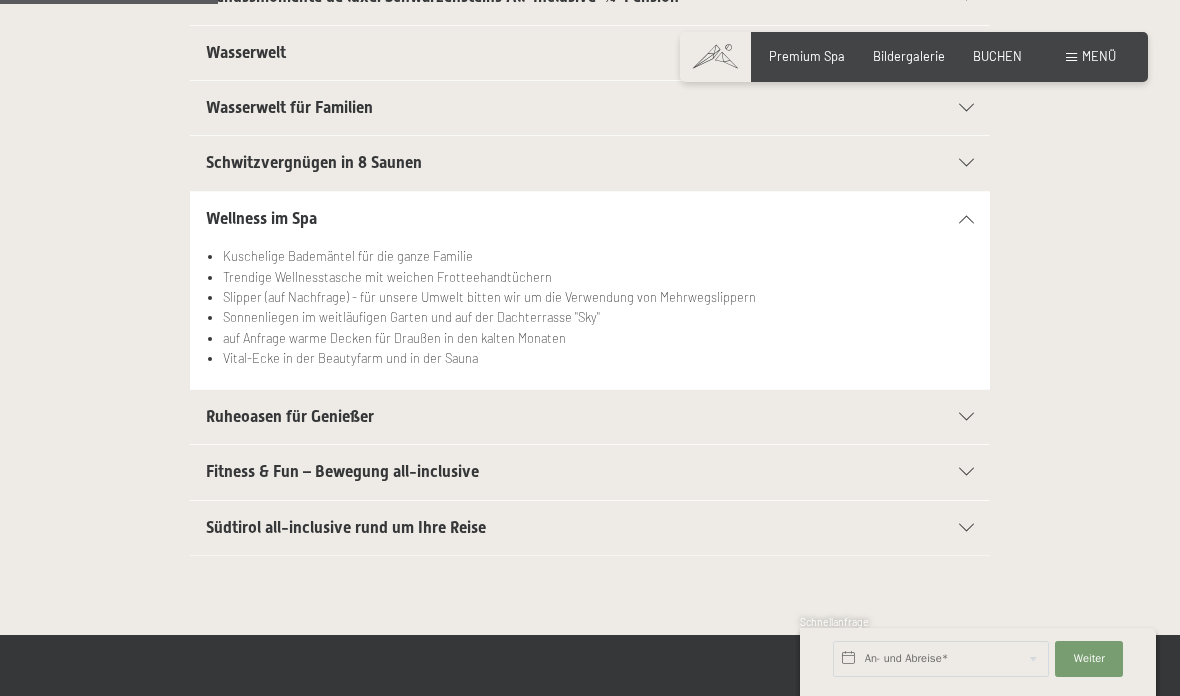 click on "Ruheoasen für Genießer" at bounding box center (290, 416) 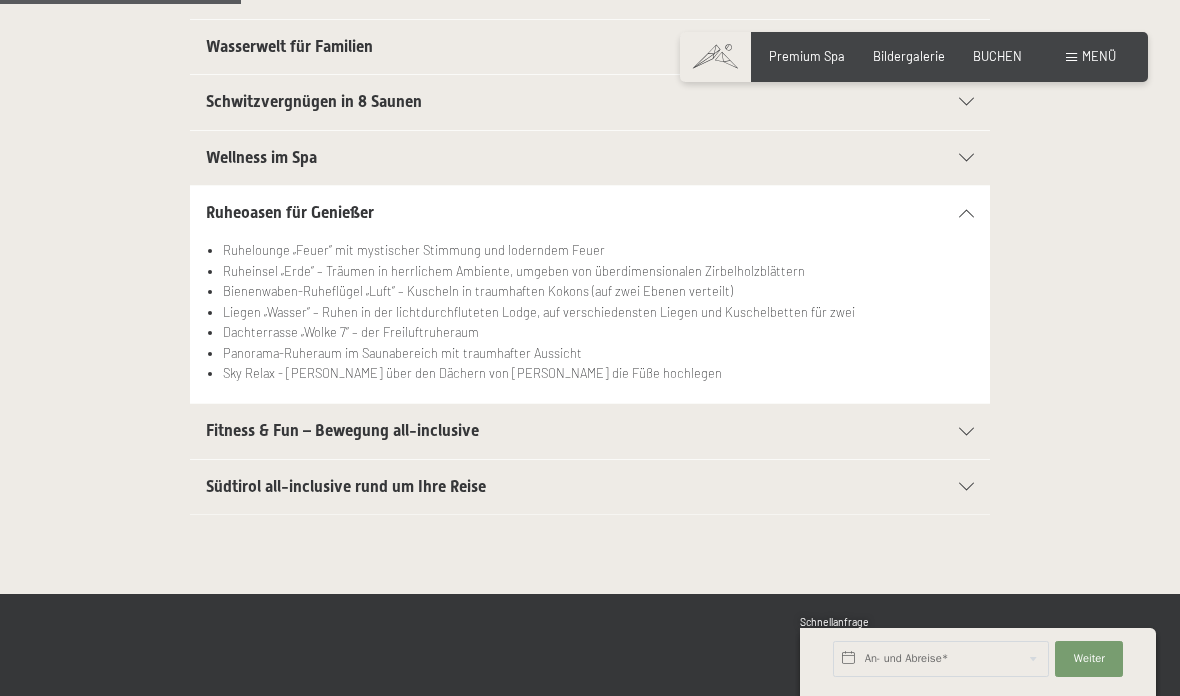 scroll, scrollTop: 594, scrollLeft: 0, axis: vertical 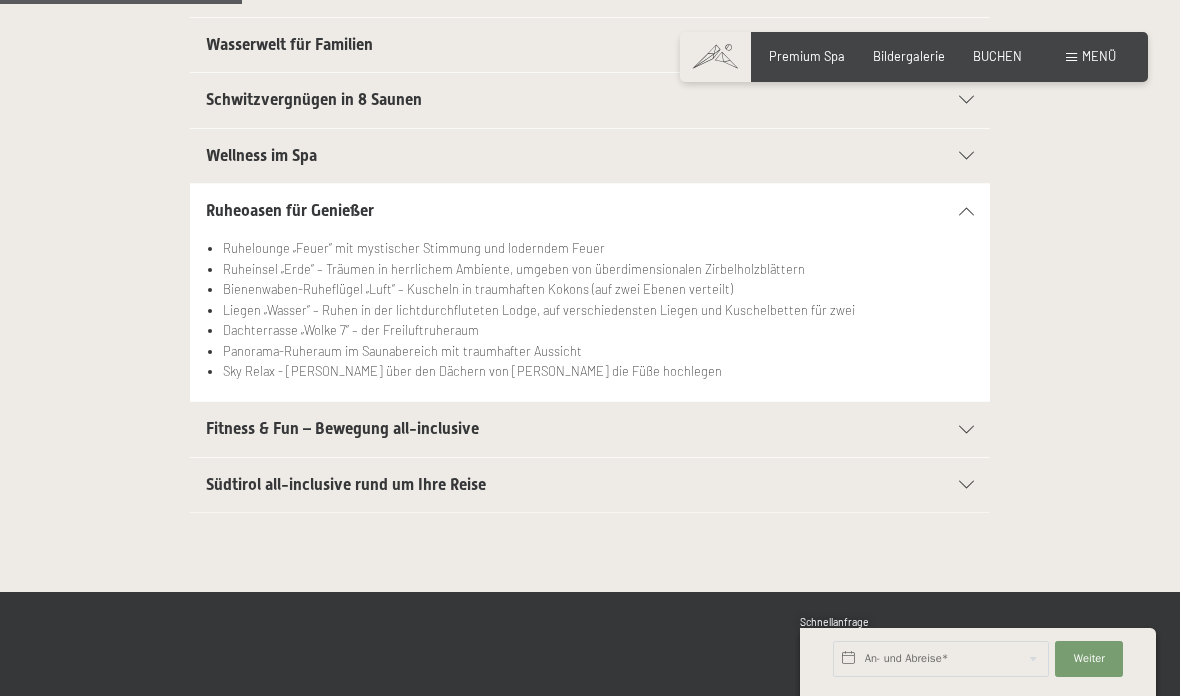 click on "Fitness & Fun – Bewegung all-inclusive" at bounding box center (342, 428) 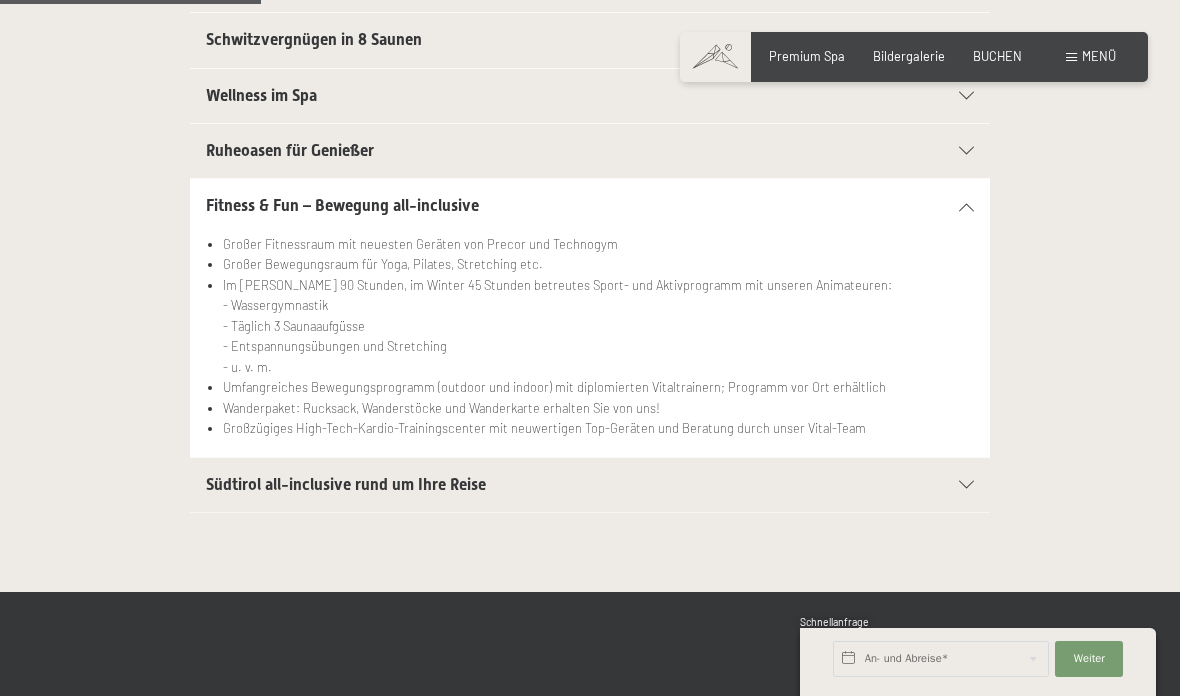 scroll, scrollTop: 651, scrollLeft: 0, axis: vertical 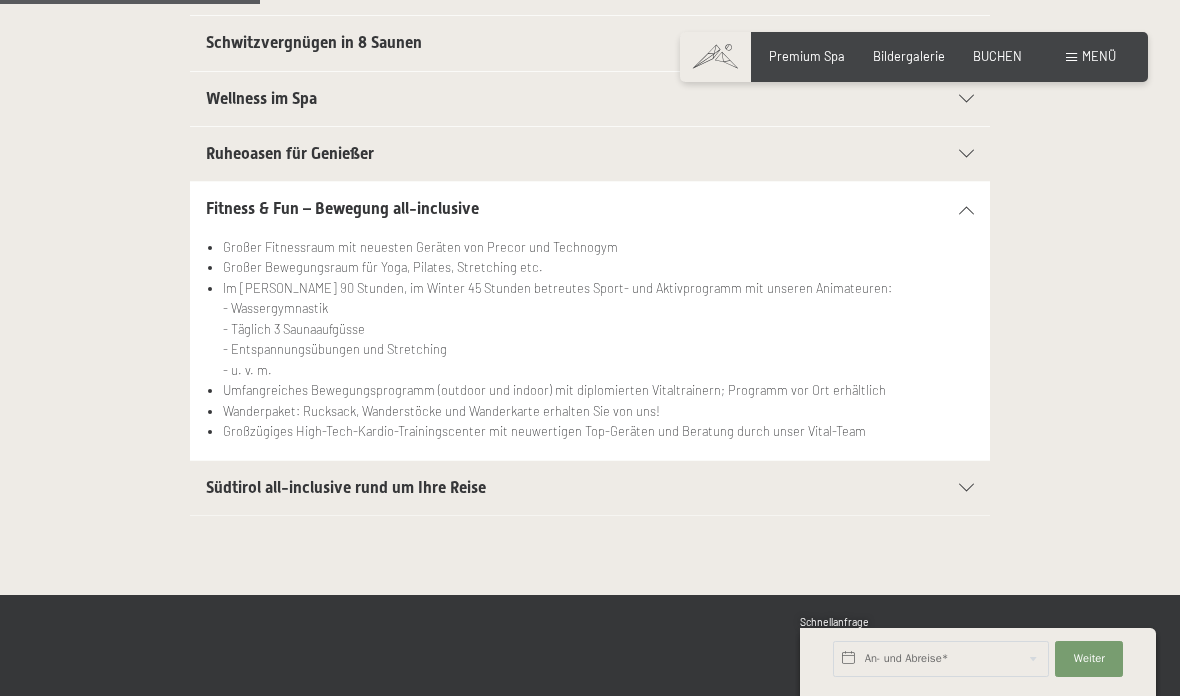 click on "Südtirol all-inclusive rund um Ihre Reise" at bounding box center [346, 487] 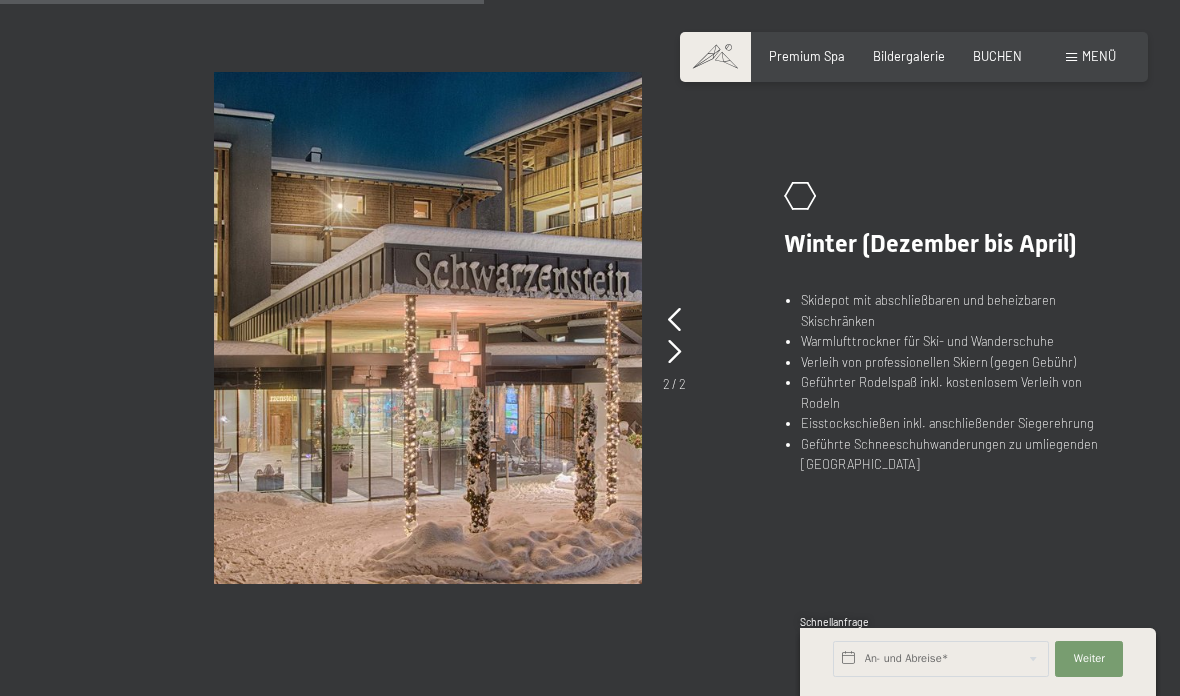 scroll, scrollTop: 1172, scrollLeft: 0, axis: vertical 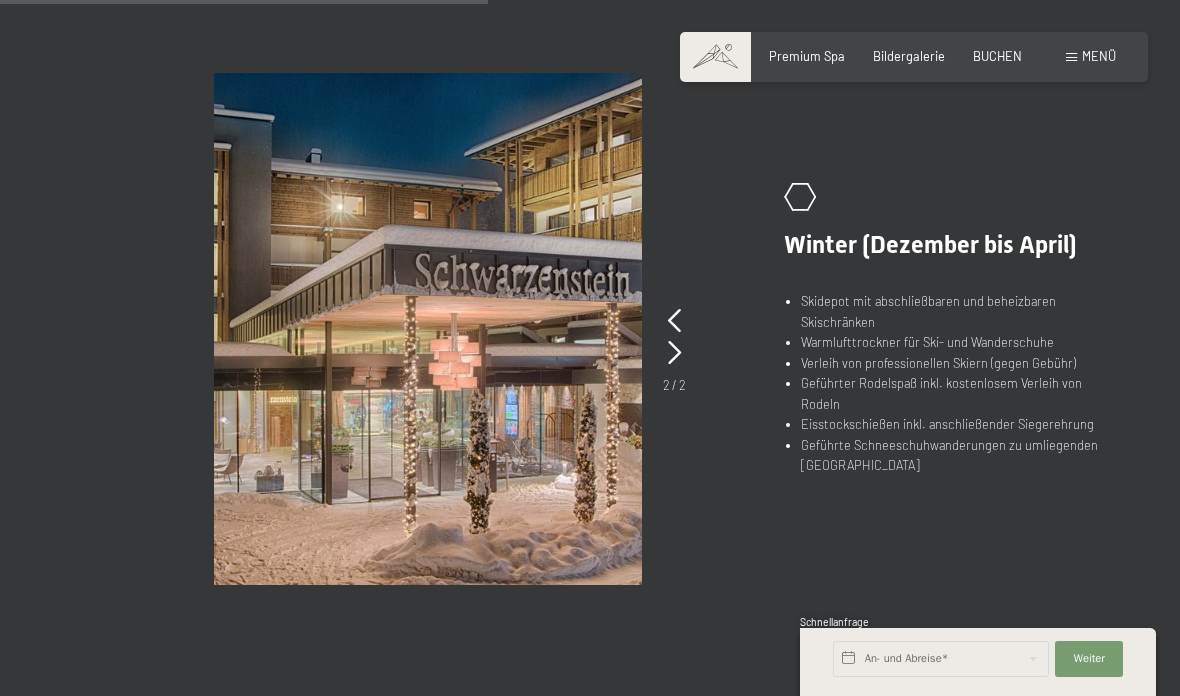 click at bounding box center (428, 329) 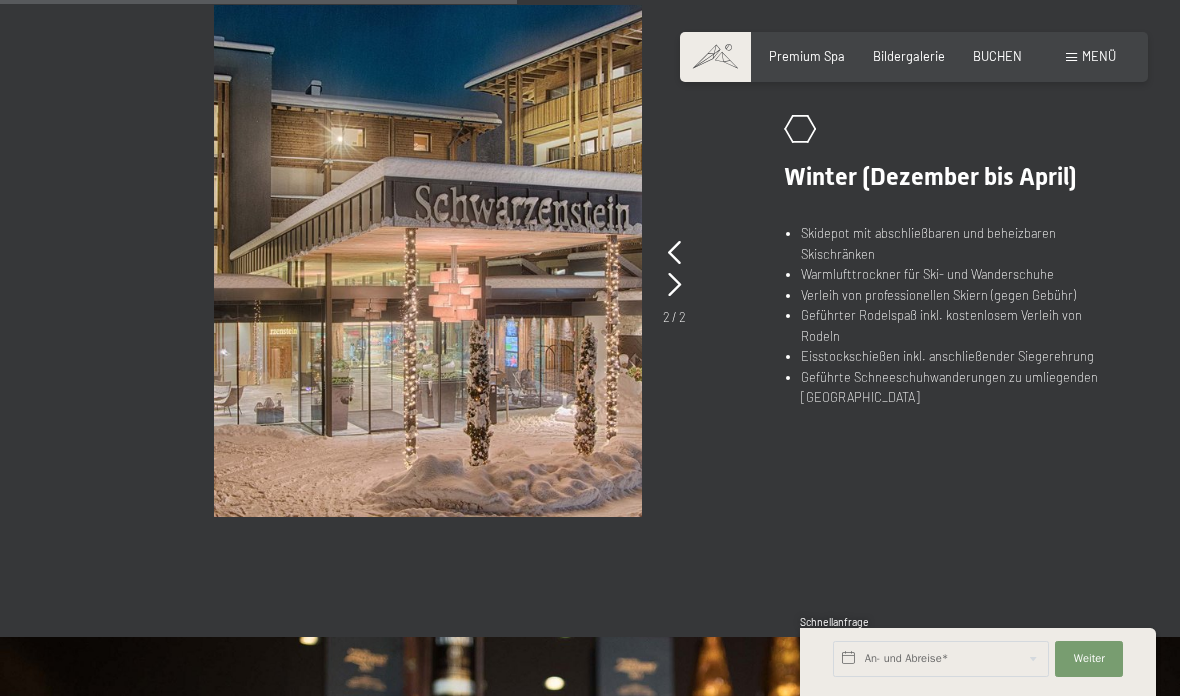 scroll, scrollTop: 1241, scrollLeft: 0, axis: vertical 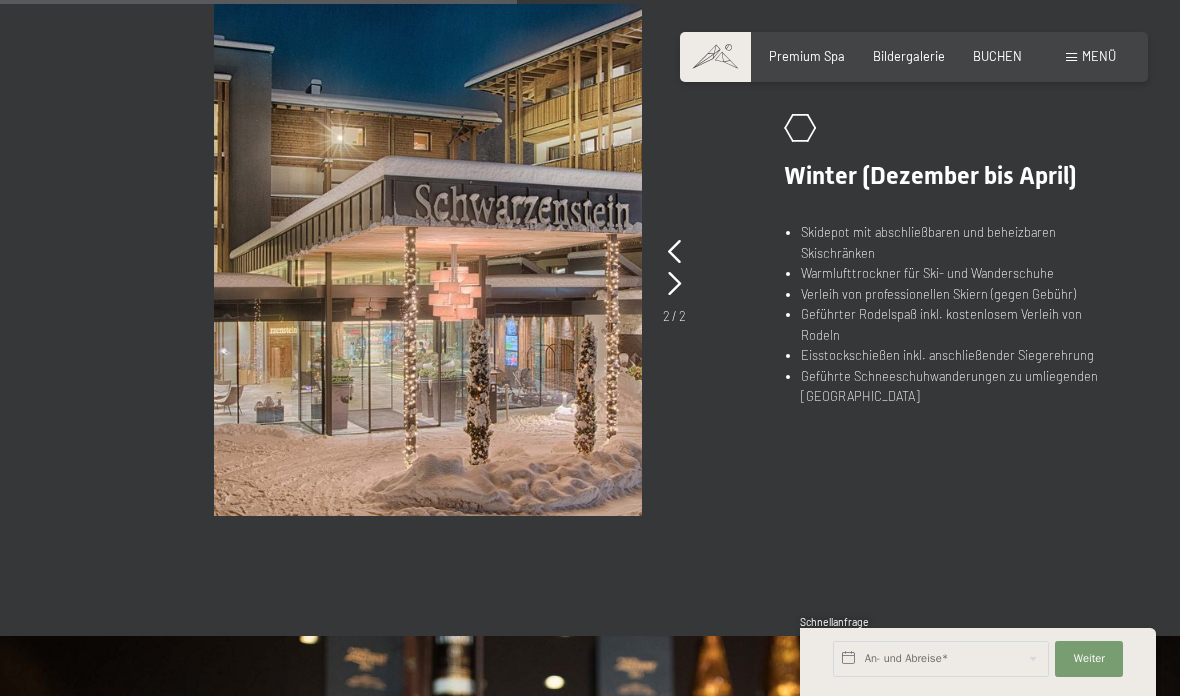 click at bounding box center (674, 284) 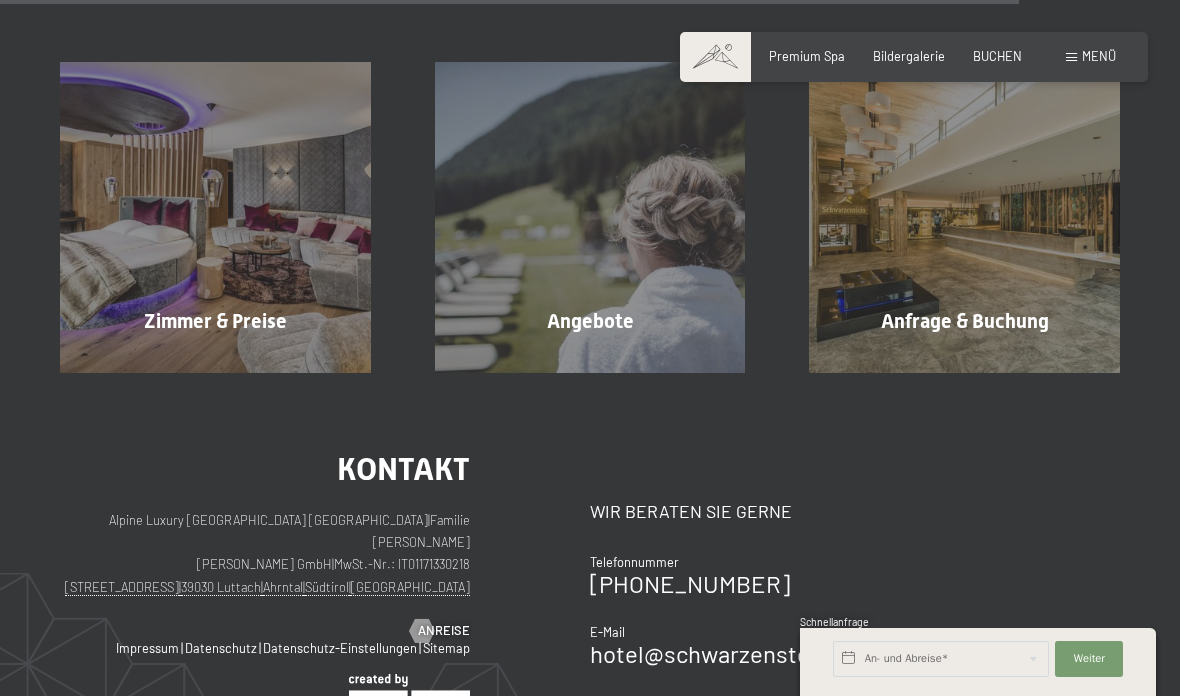 scroll, scrollTop: 2592, scrollLeft: 0, axis: vertical 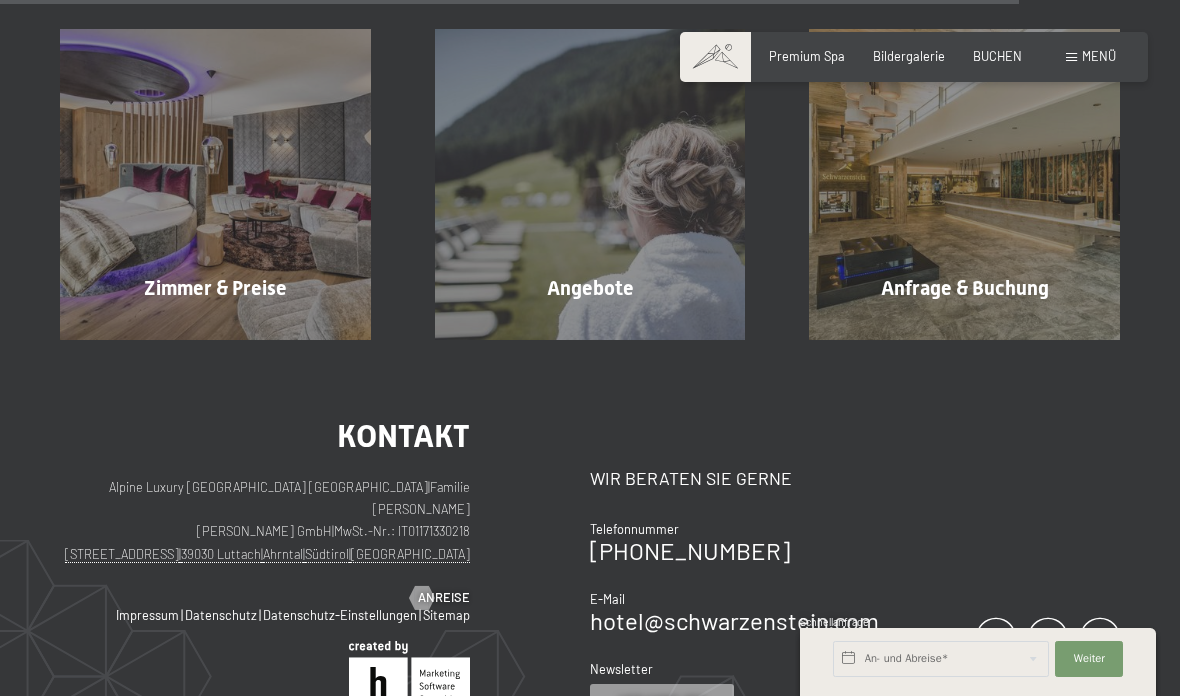 click at bounding box center (174, 331) 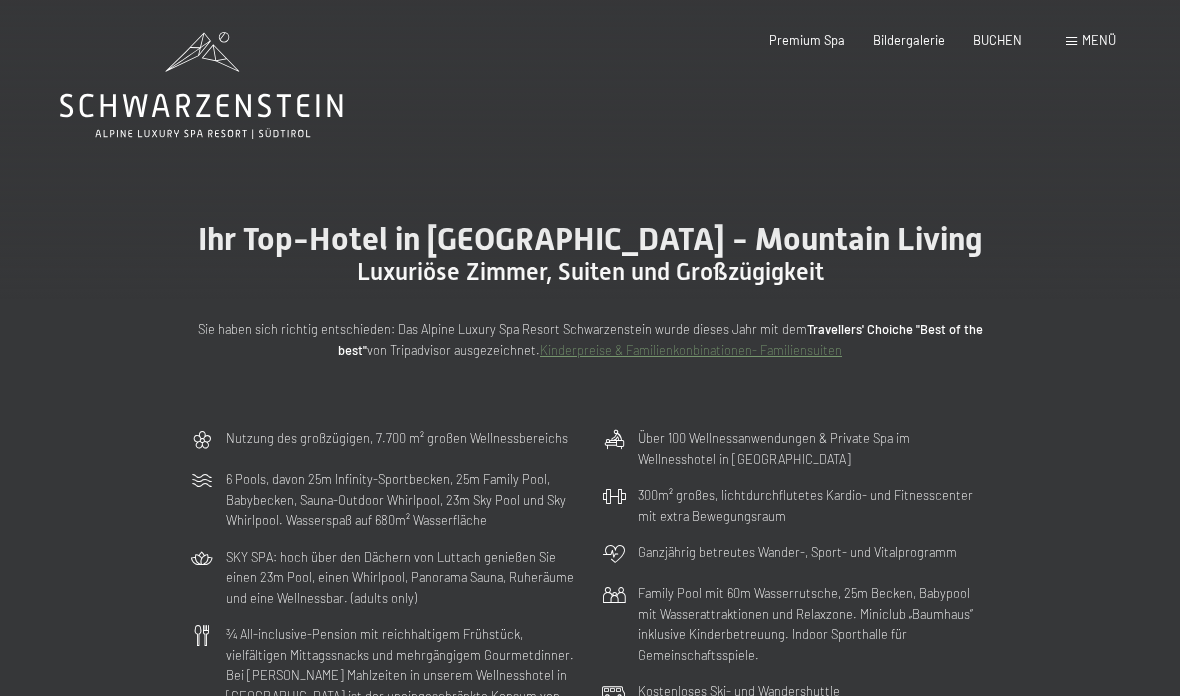 scroll, scrollTop: 0, scrollLeft: 0, axis: both 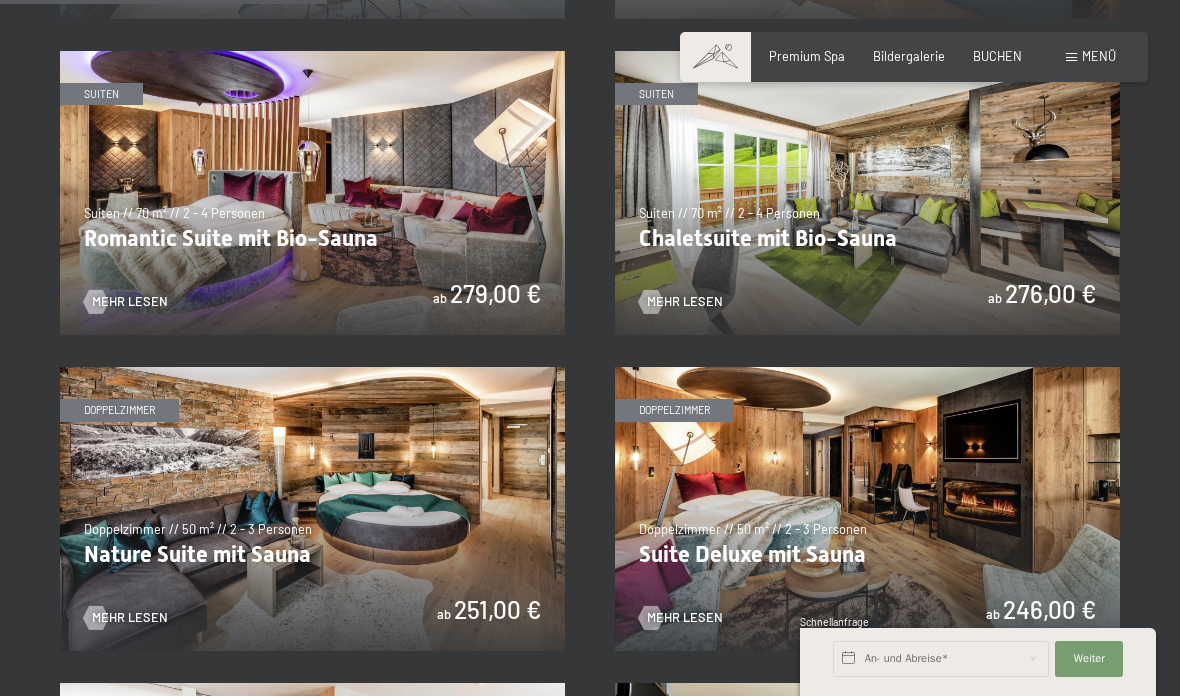 click at bounding box center [867, 509] 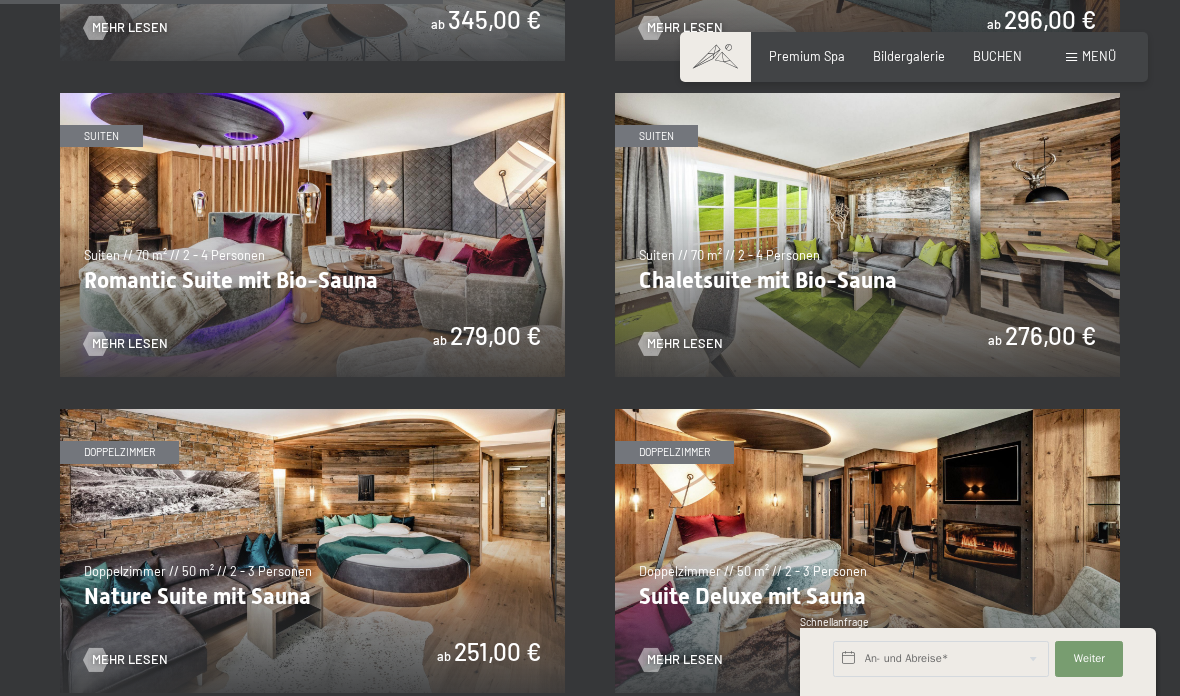 scroll, scrollTop: 1804, scrollLeft: 0, axis: vertical 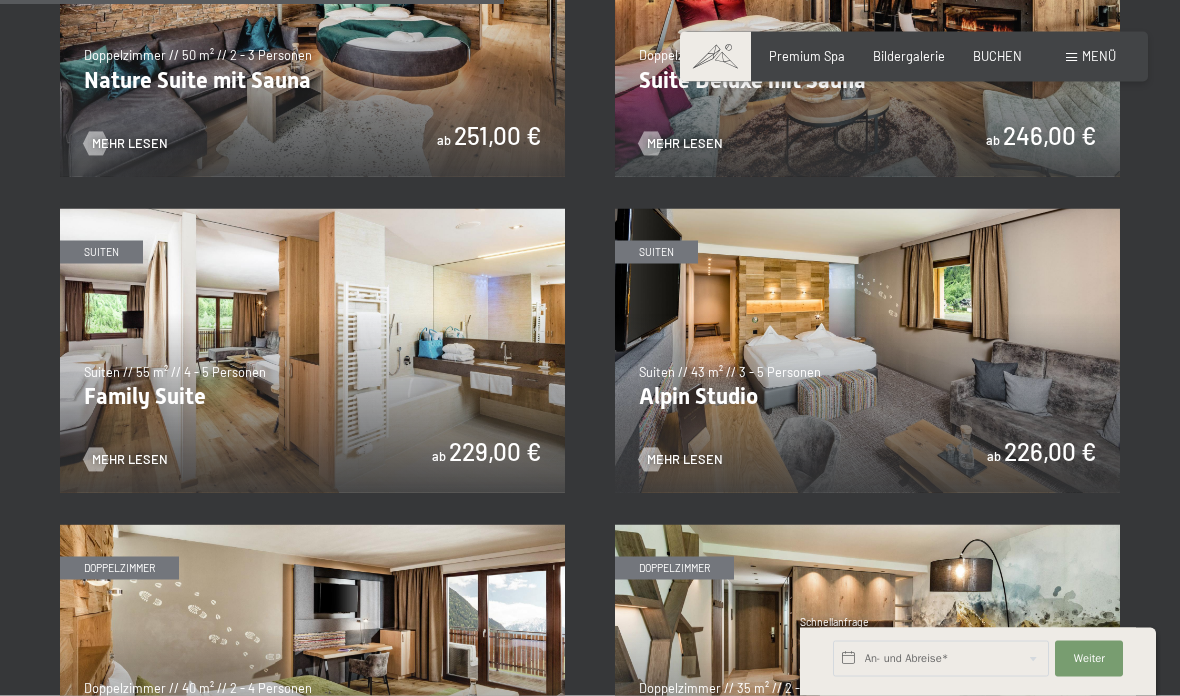 click at bounding box center [312, 667] 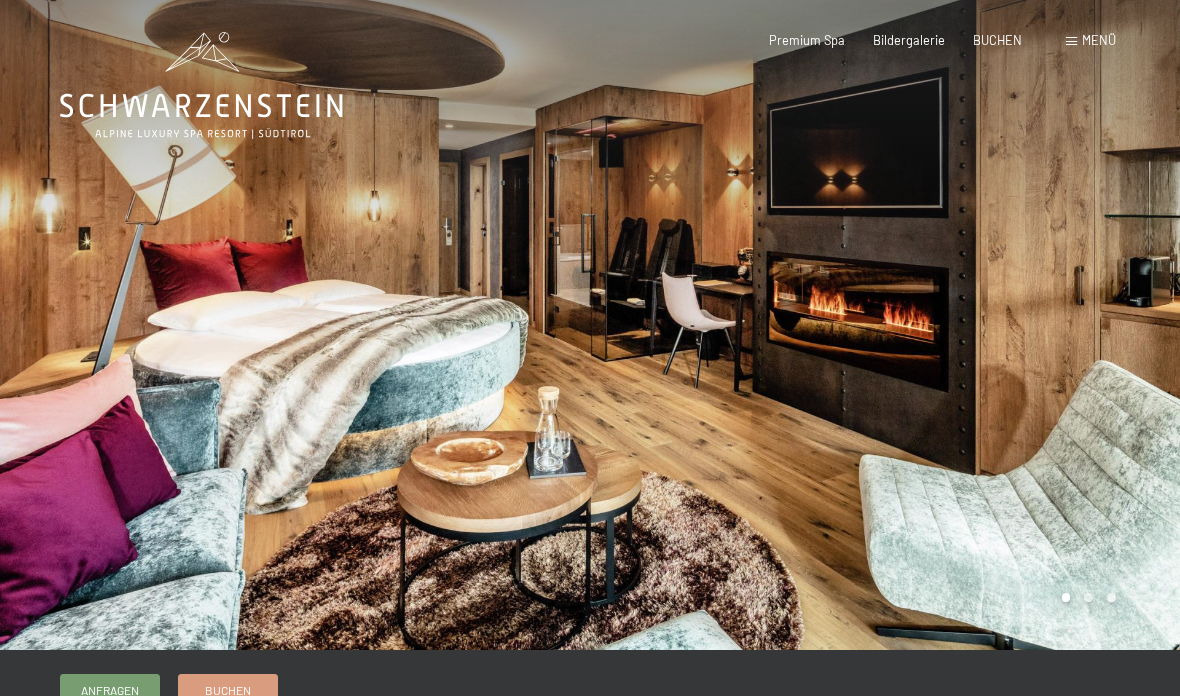 scroll, scrollTop: 0, scrollLeft: 0, axis: both 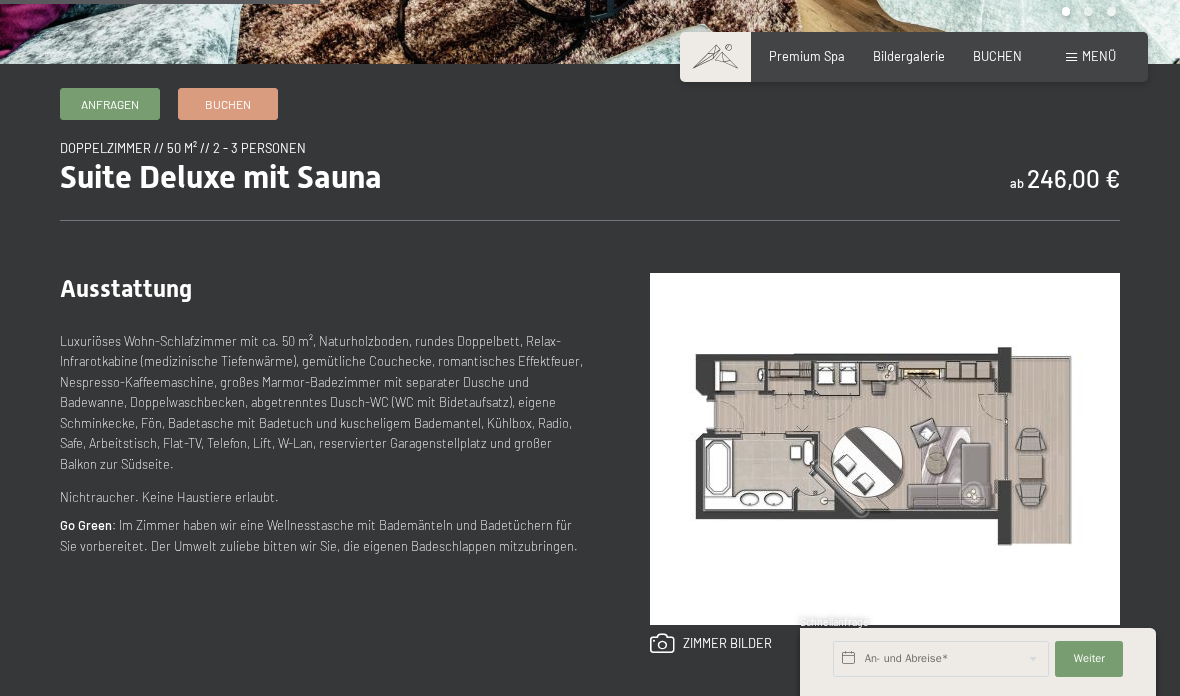 click at bounding box center [885, 449] 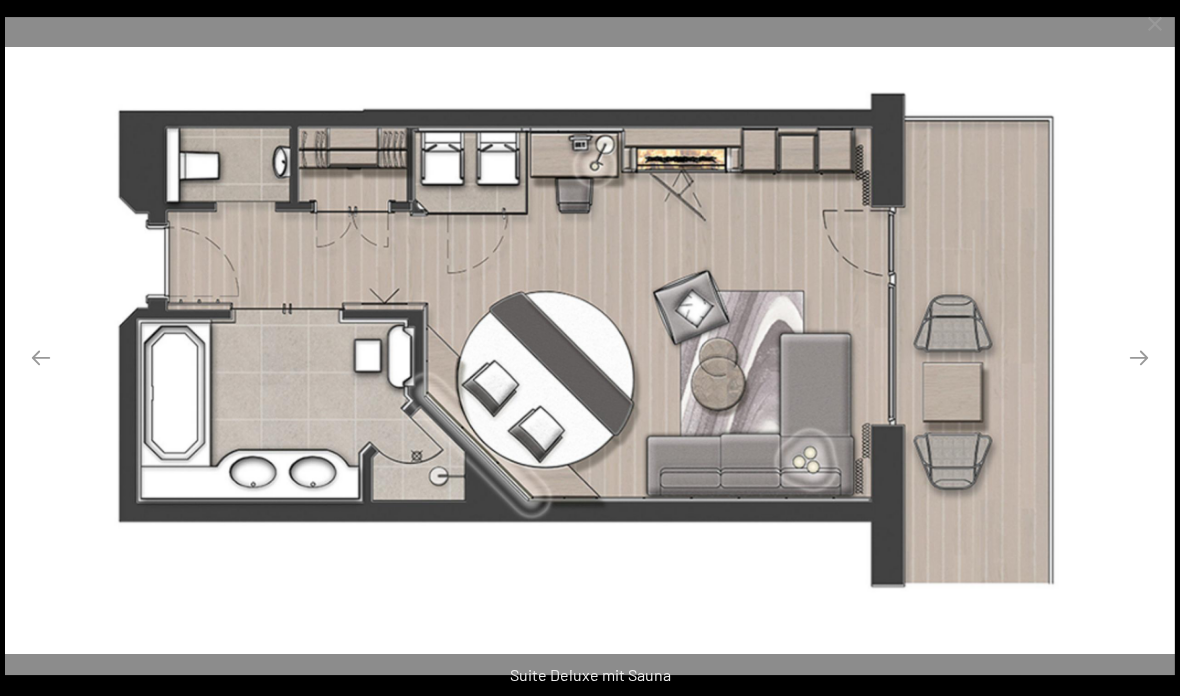 click at bounding box center [1139, 357] 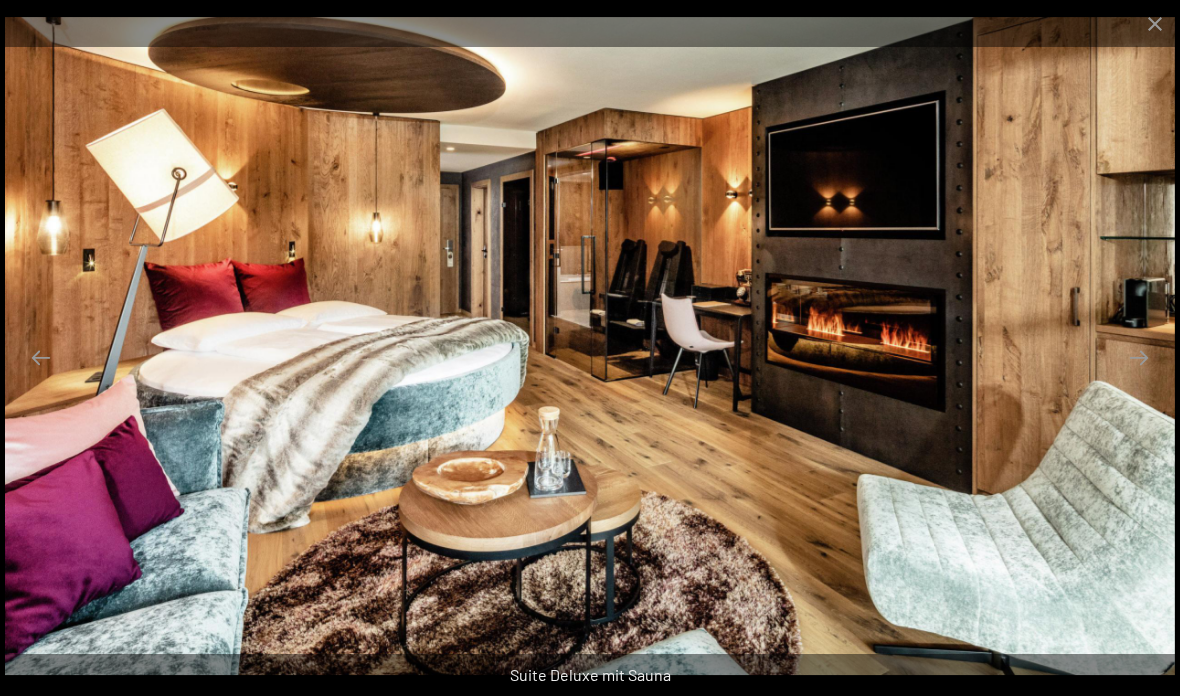click at bounding box center [1139, 357] 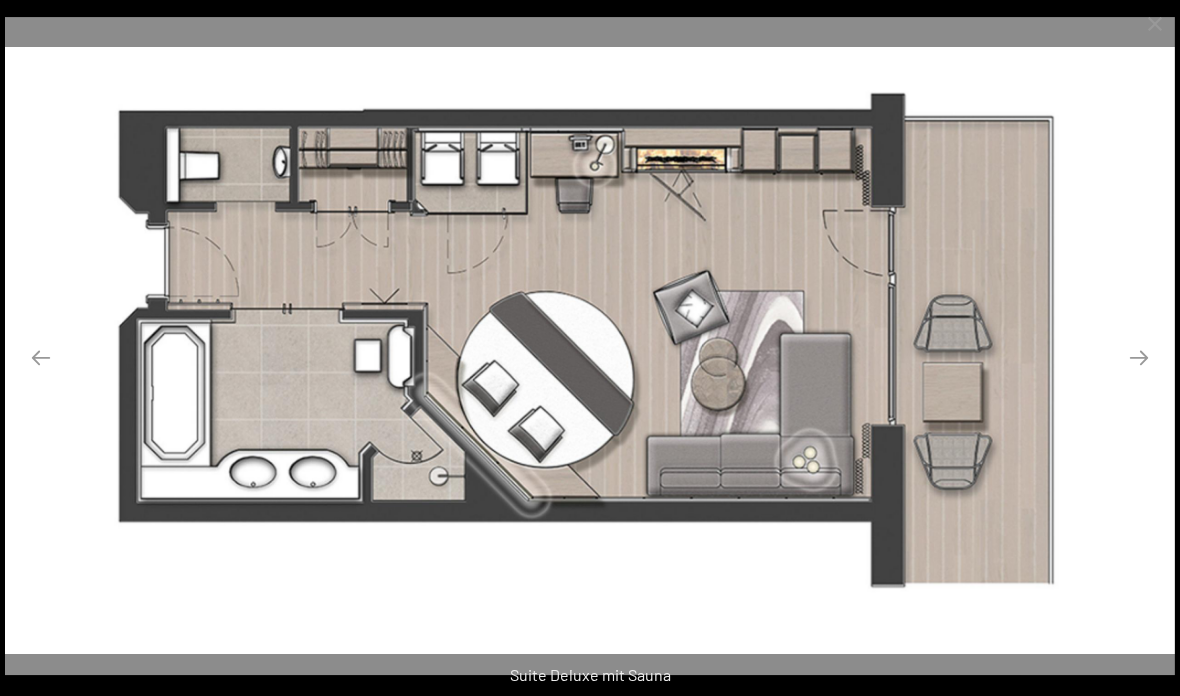 click at bounding box center (1139, 357) 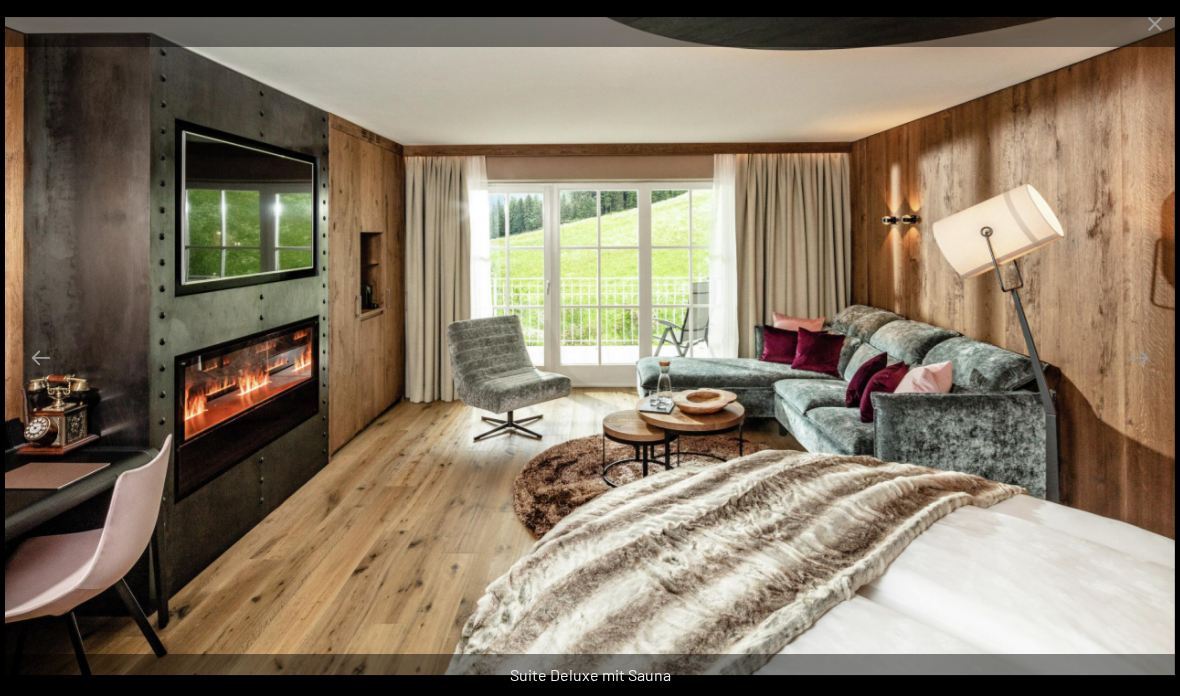 click at bounding box center [1139, 357] 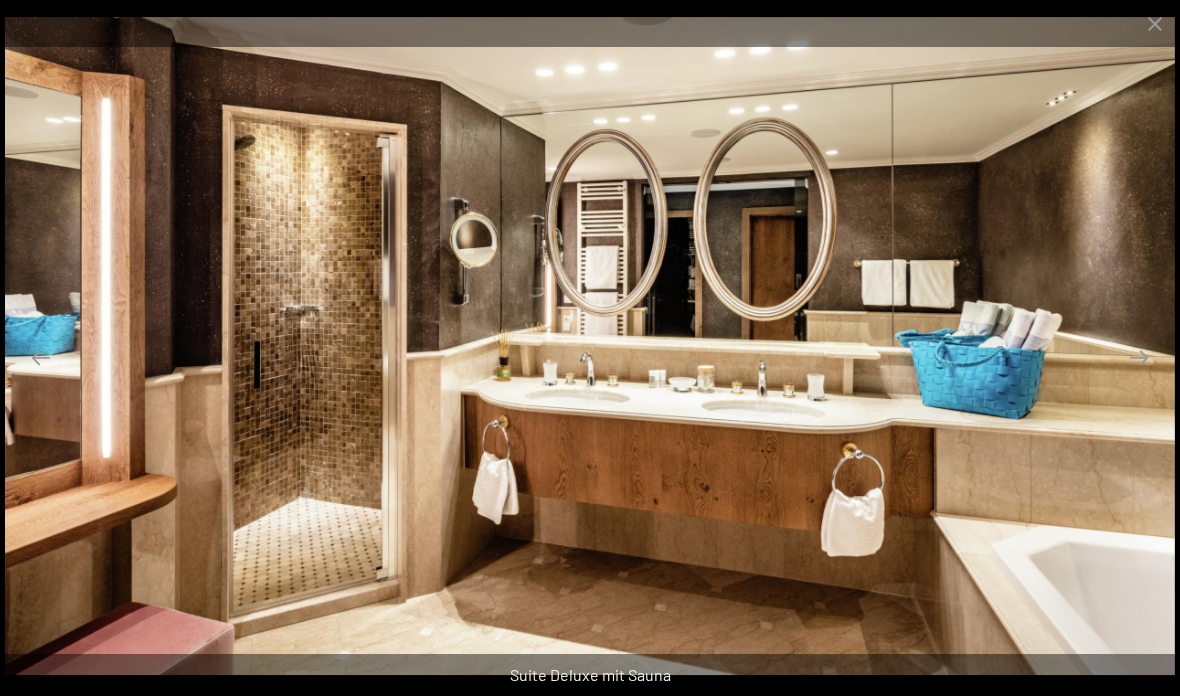 click at bounding box center [1139, 357] 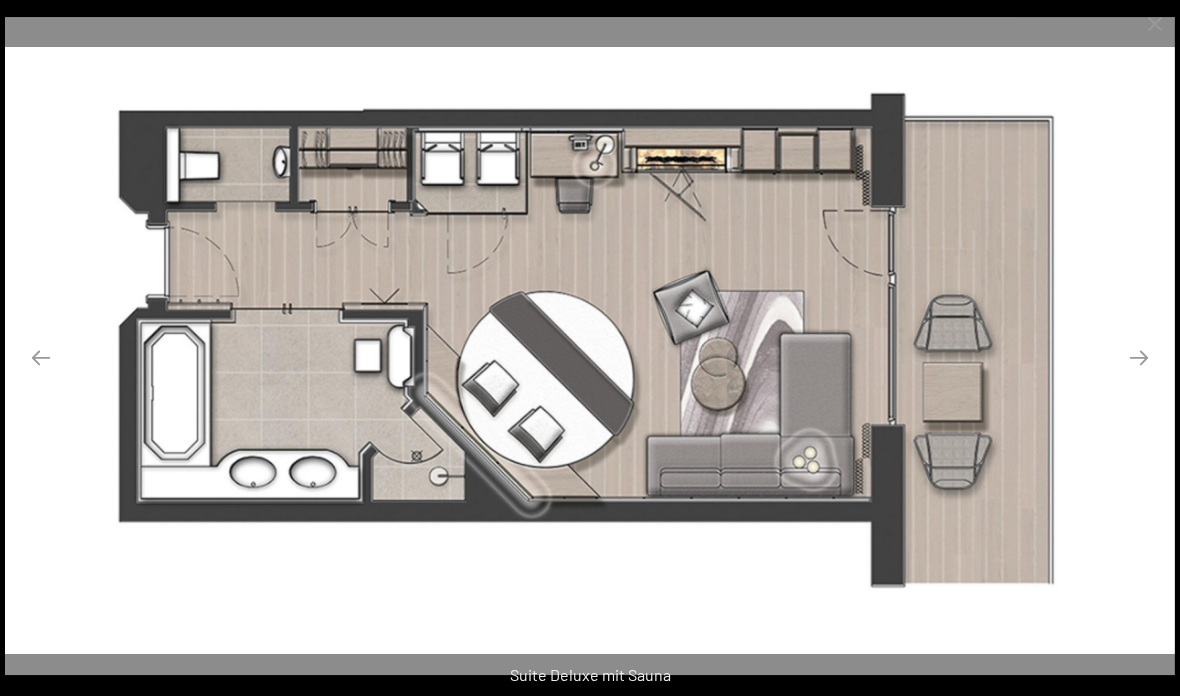 click at bounding box center [1139, 357] 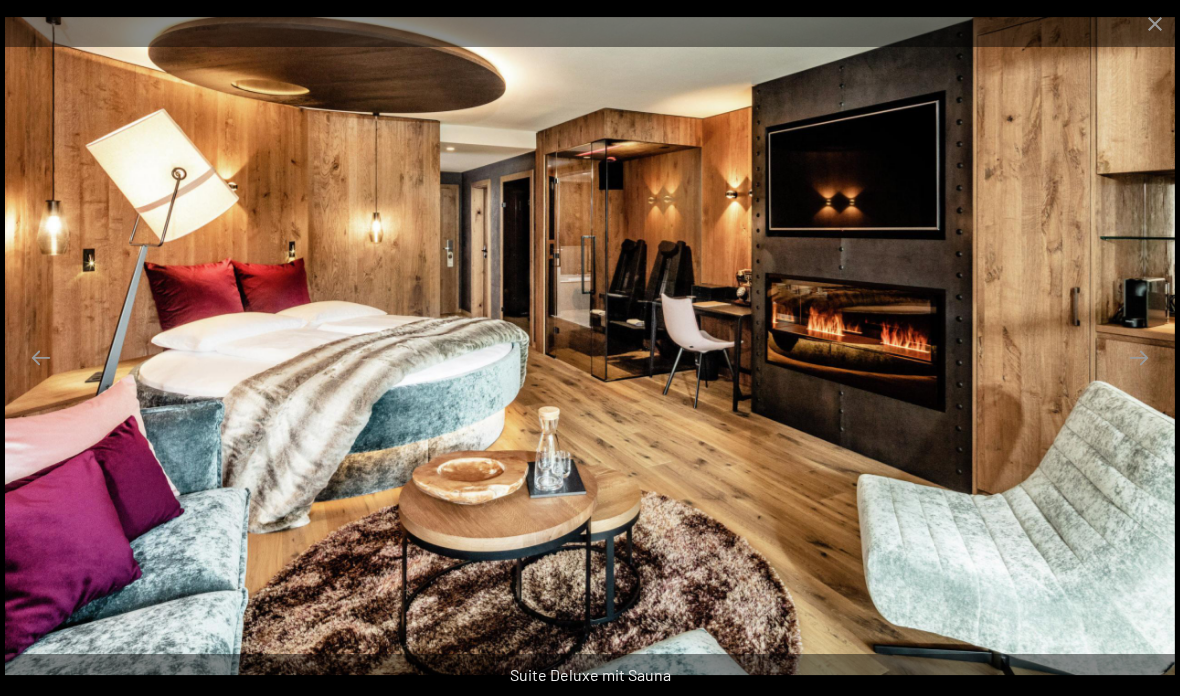 click at bounding box center (1155, 23) 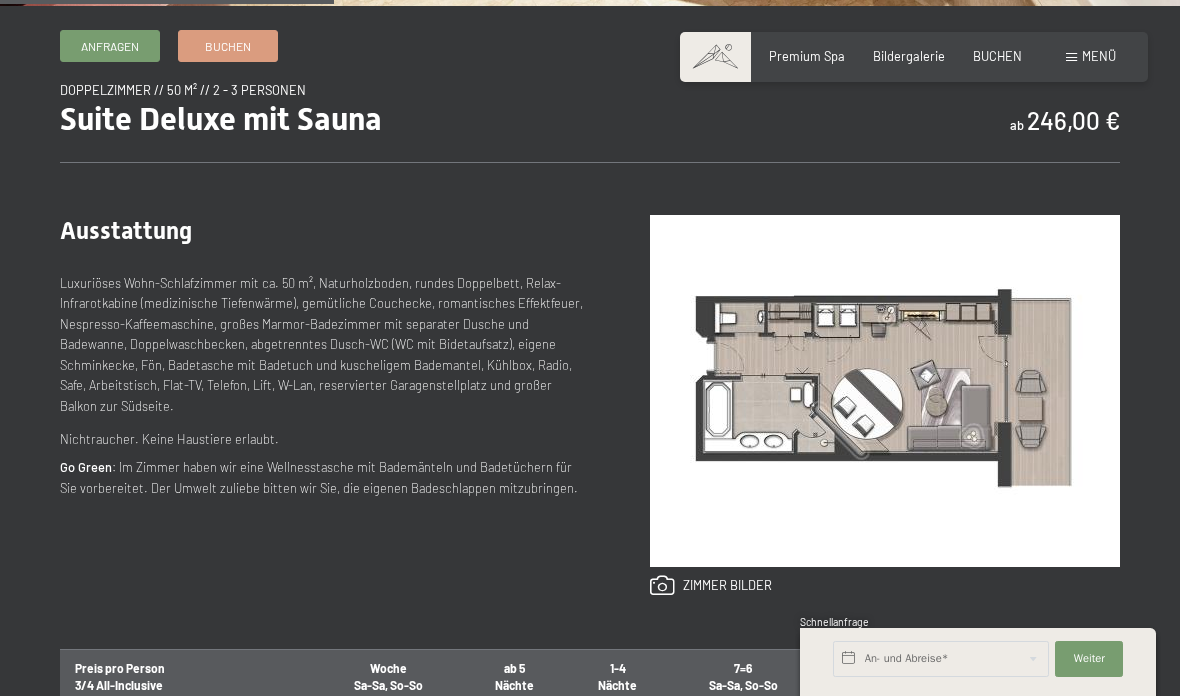 scroll, scrollTop: 580, scrollLeft: 0, axis: vertical 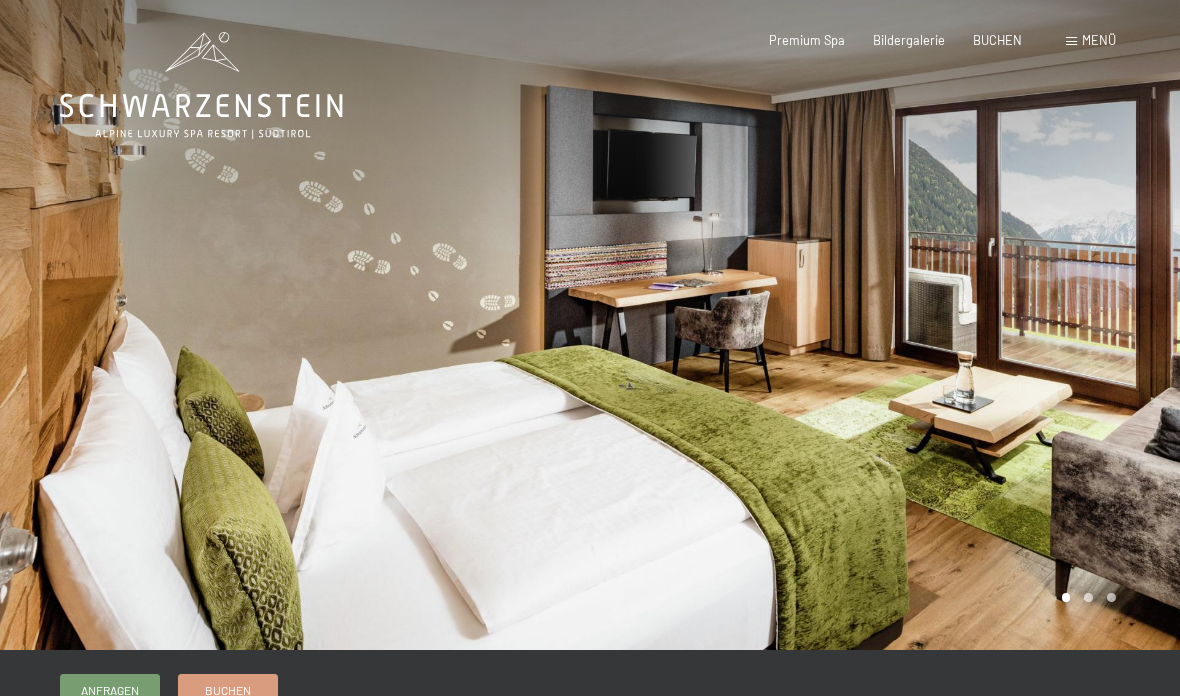 click at bounding box center (885, 325) 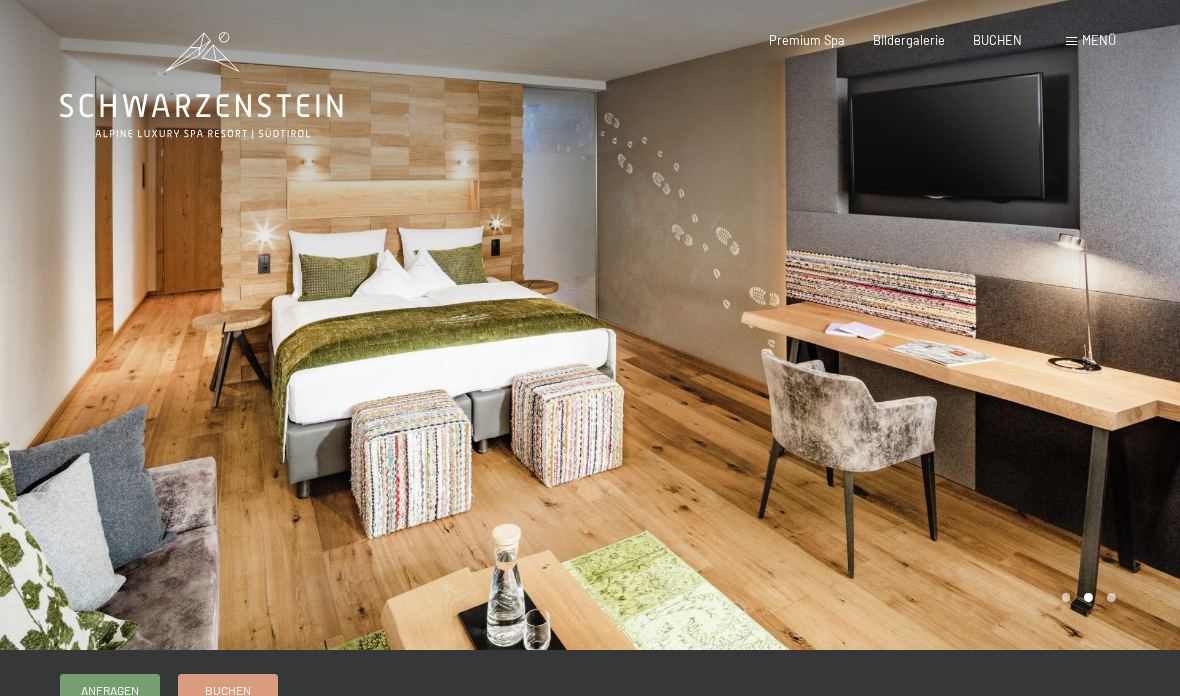 click at bounding box center [885, 325] 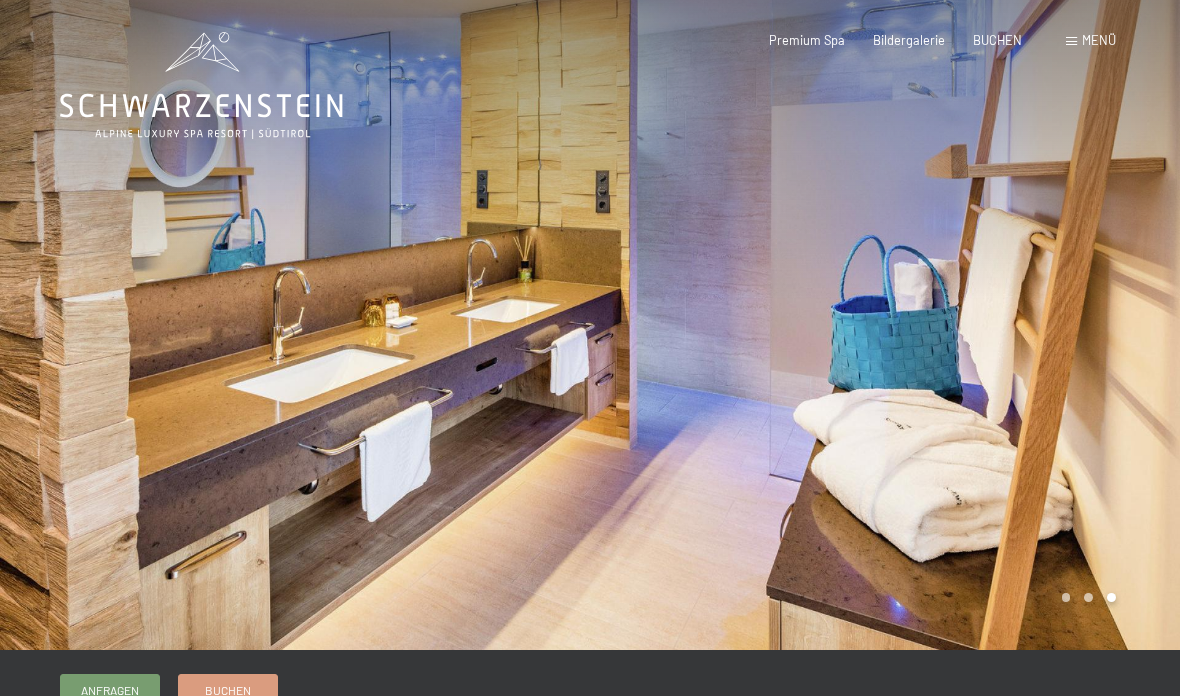 click at bounding box center (885, 325) 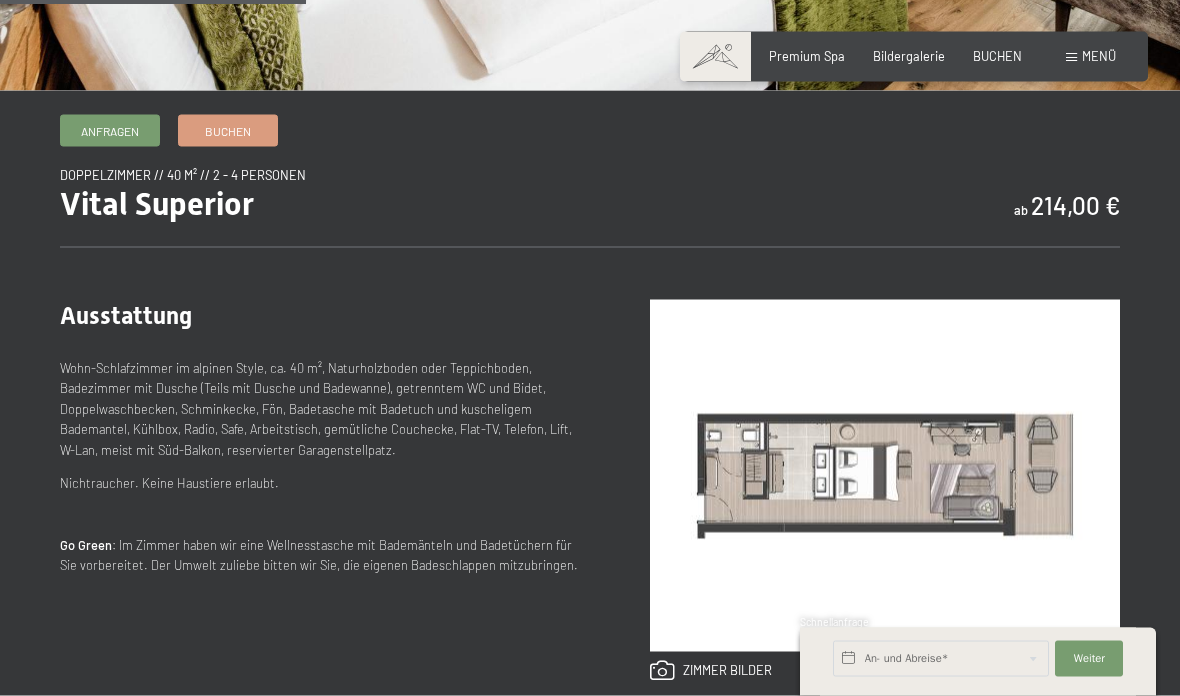 scroll, scrollTop: 561, scrollLeft: 0, axis: vertical 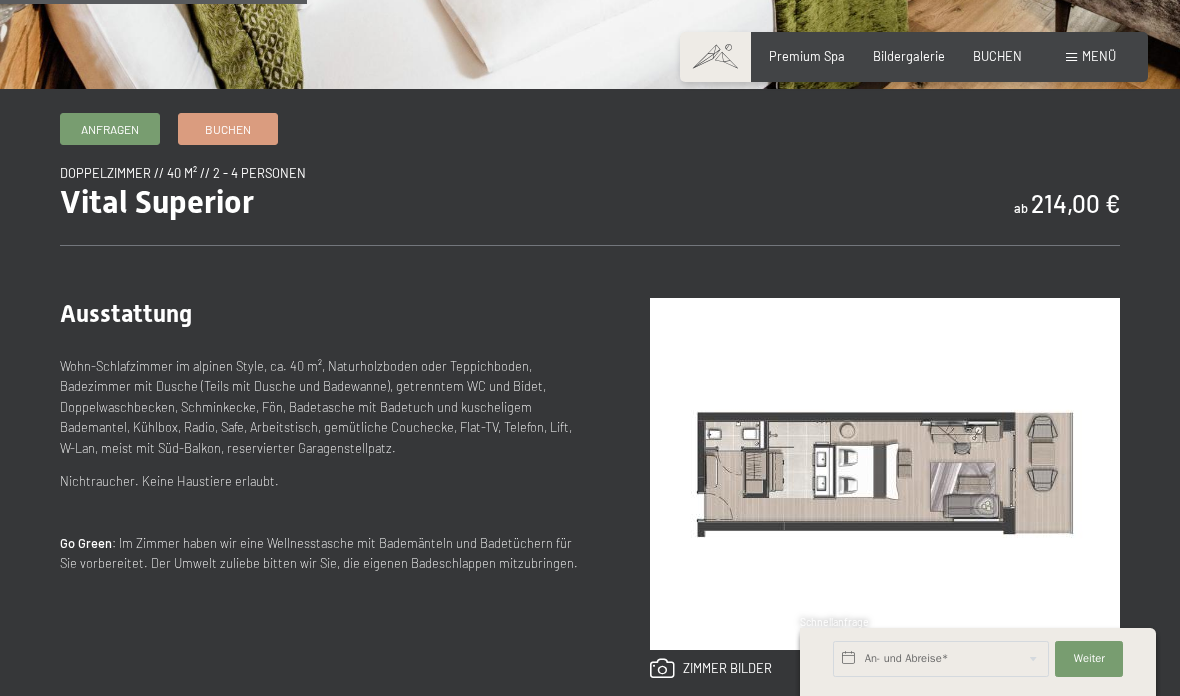 click at bounding box center [885, 474] 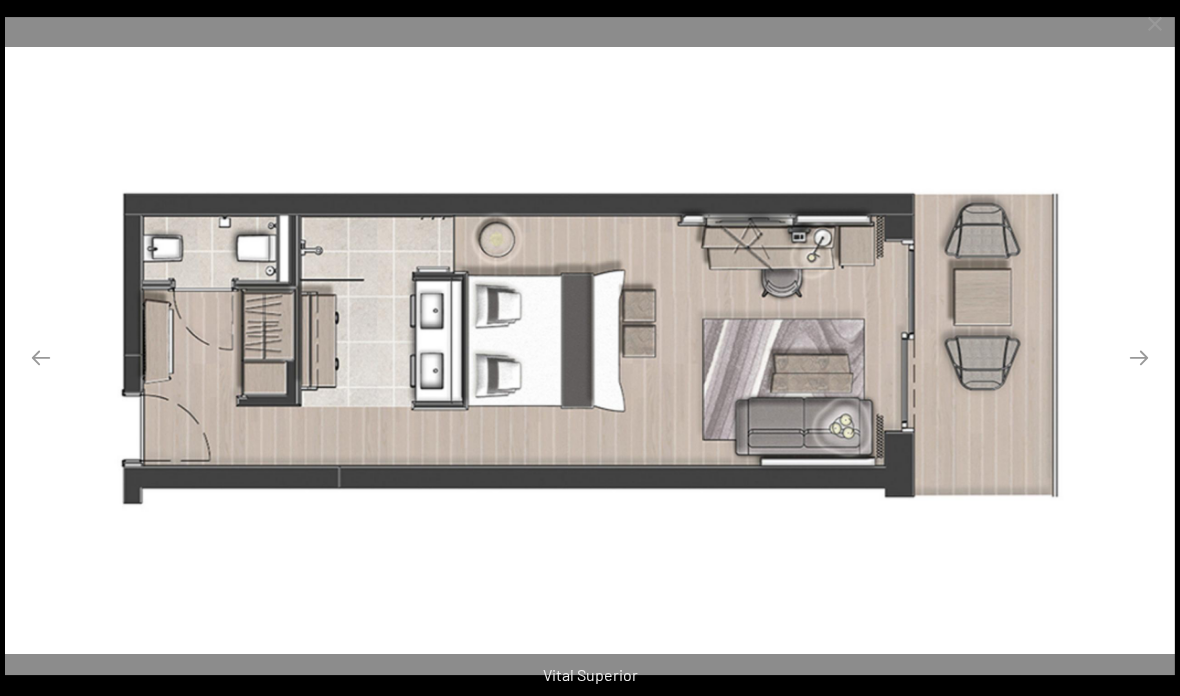 click at bounding box center (1139, 357) 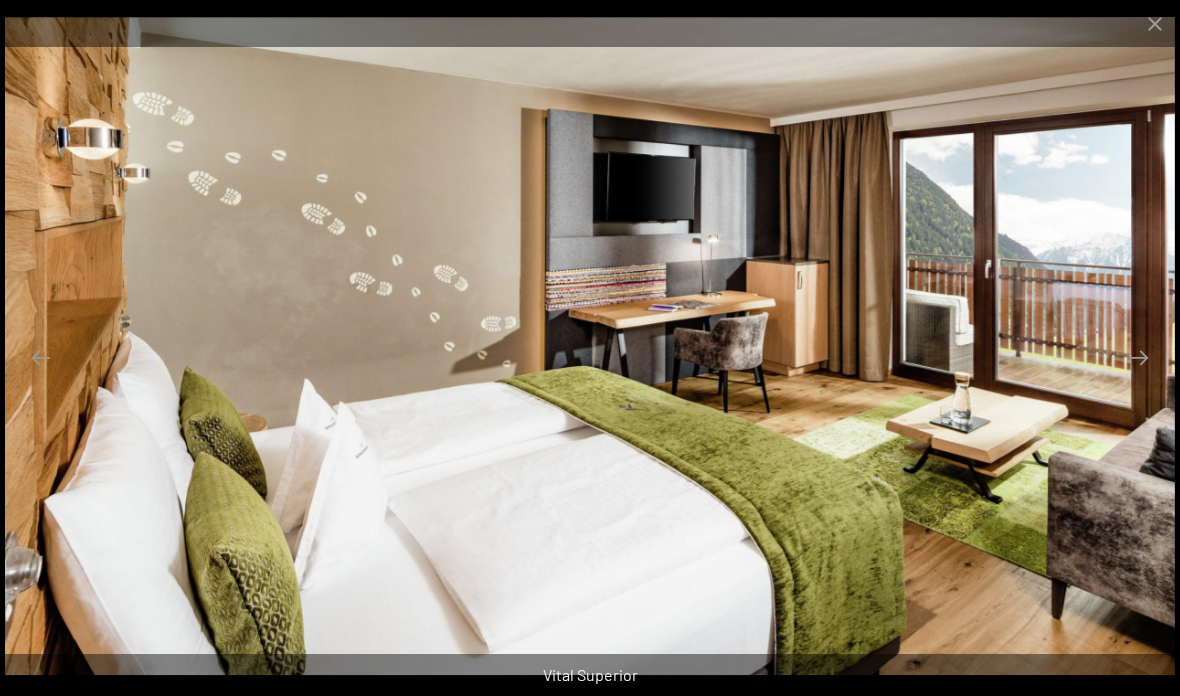 click at bounding box center [1139, 357] 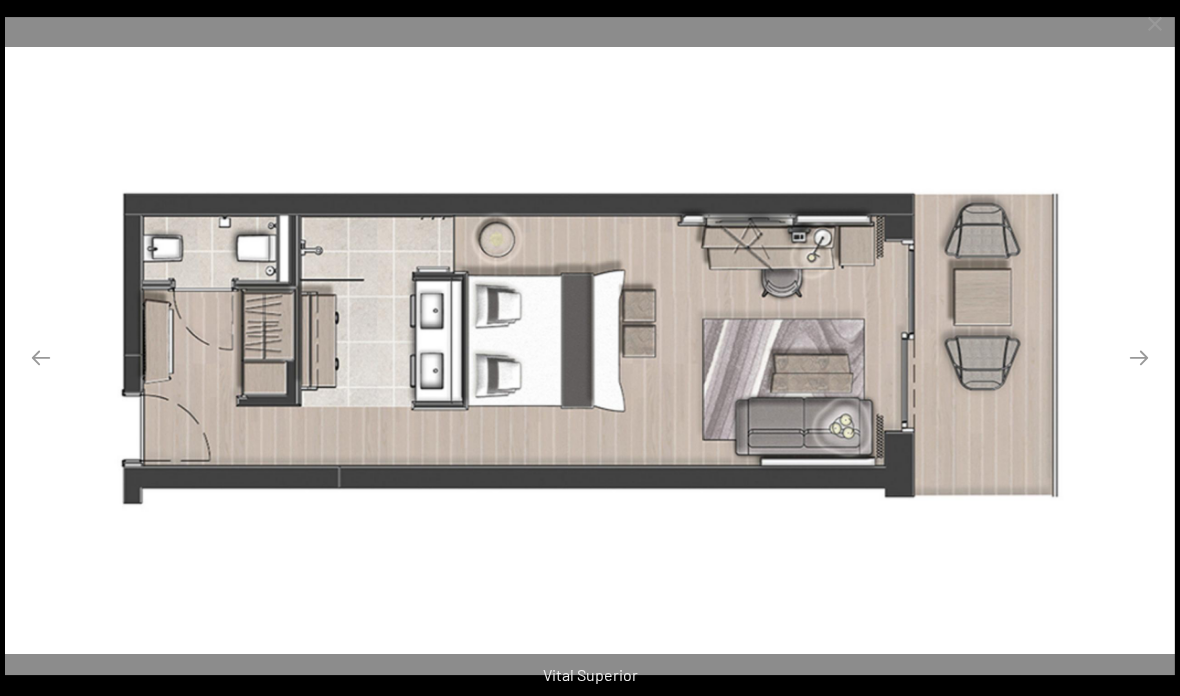 click at bounding box center [1139, 357] 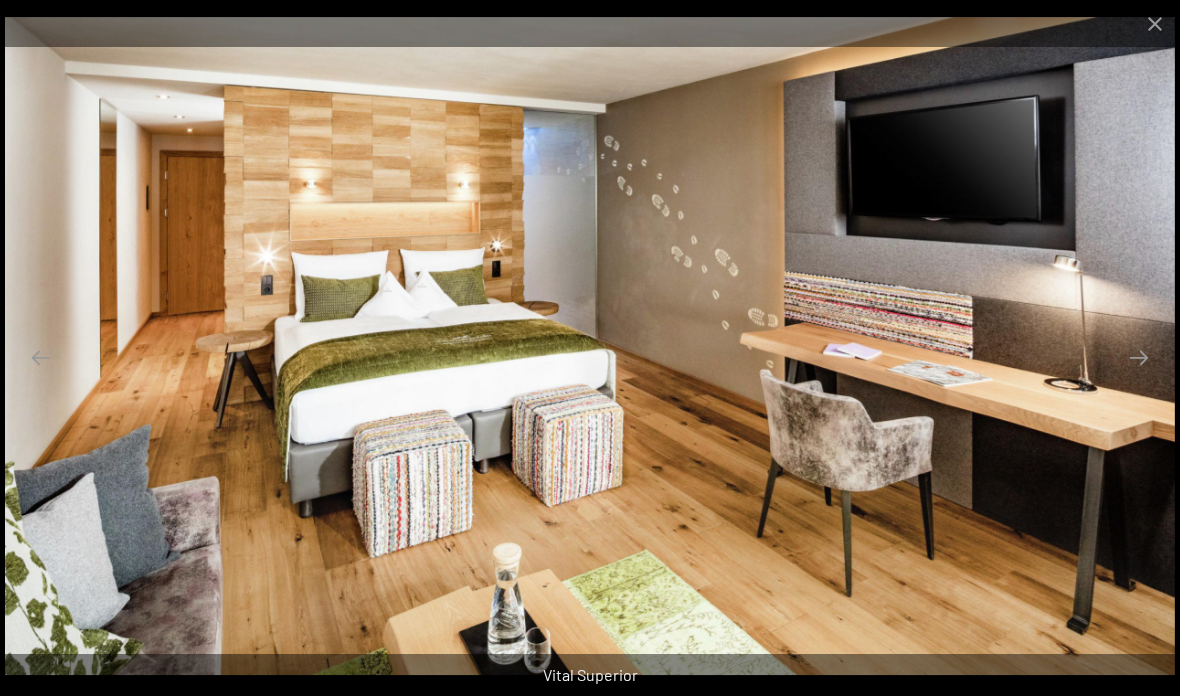 click at bounding box center (1139, 357) 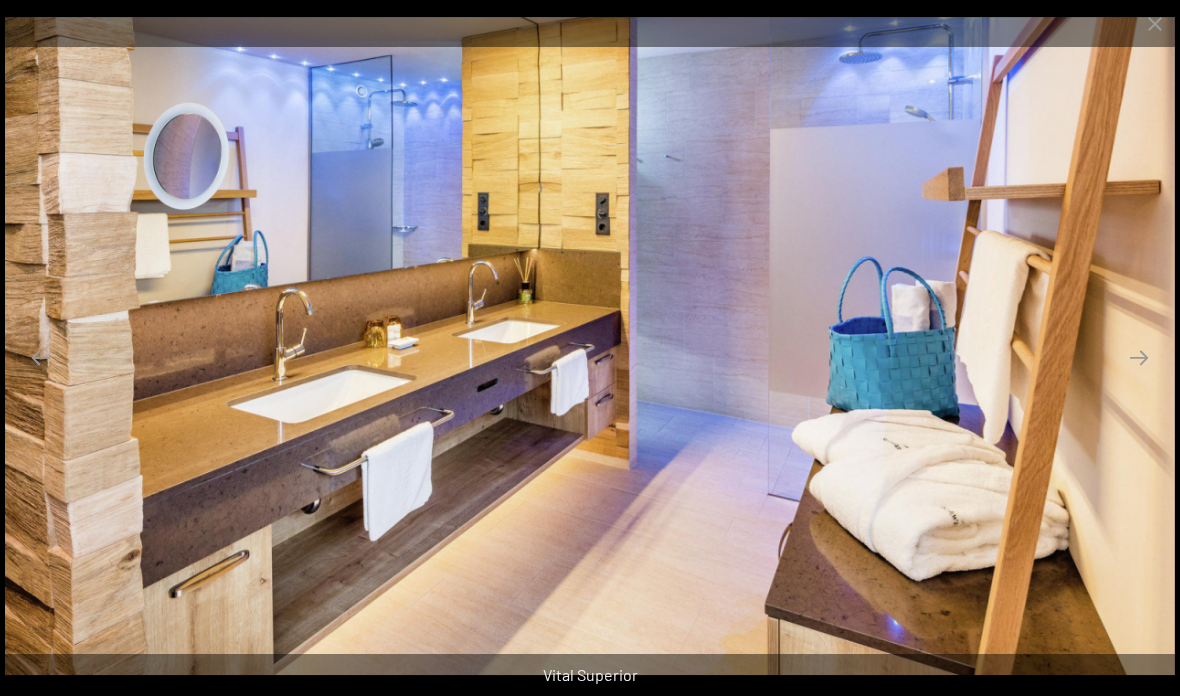 click at bounding box center (1155, 23) 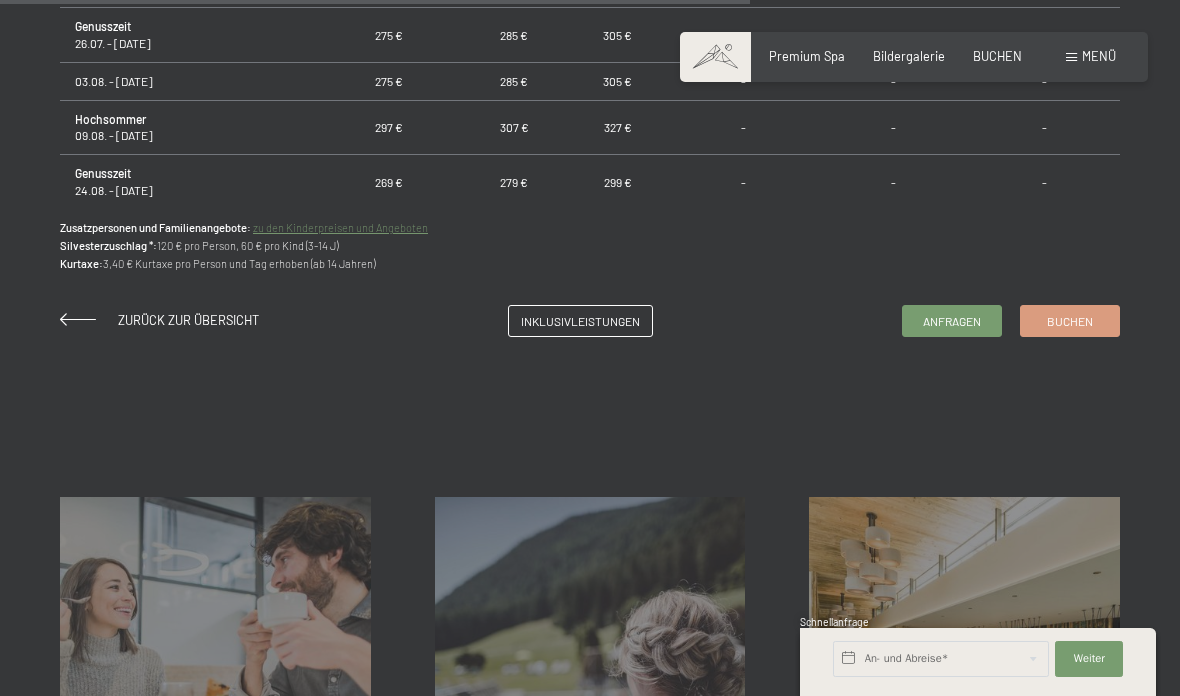 scroll, scrollTop: 1412, scrollLeft: 0, axis: vertical 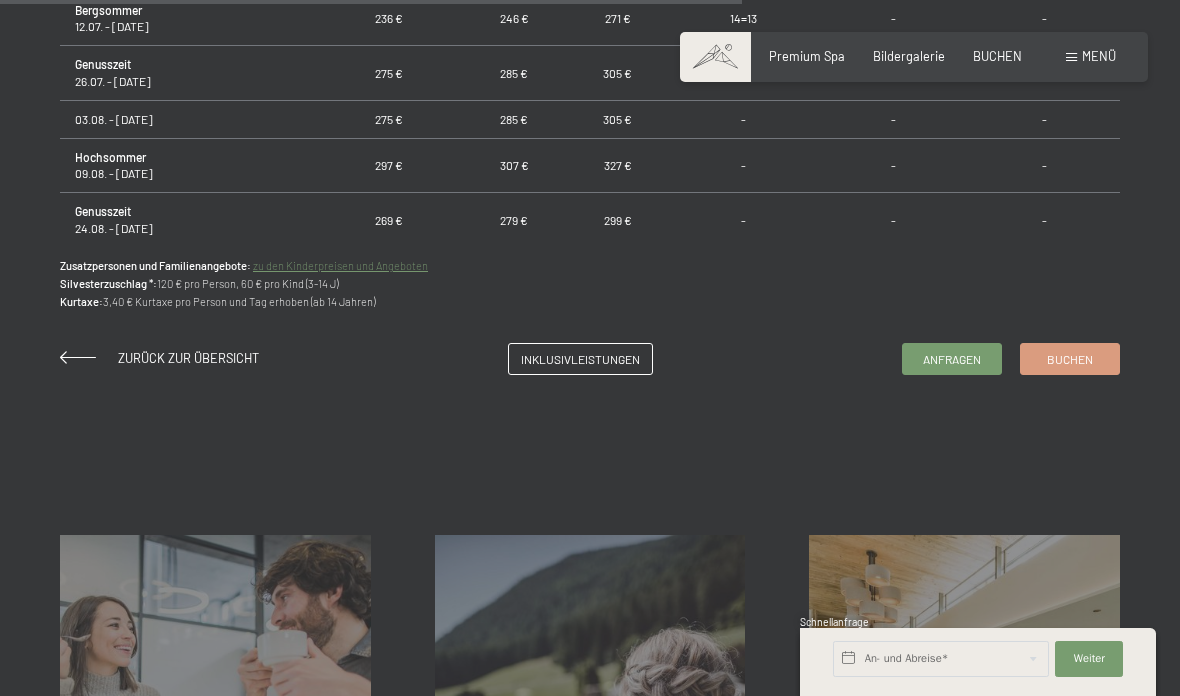 click on "Inklusivleistungen" at bounding box center [580, 359] 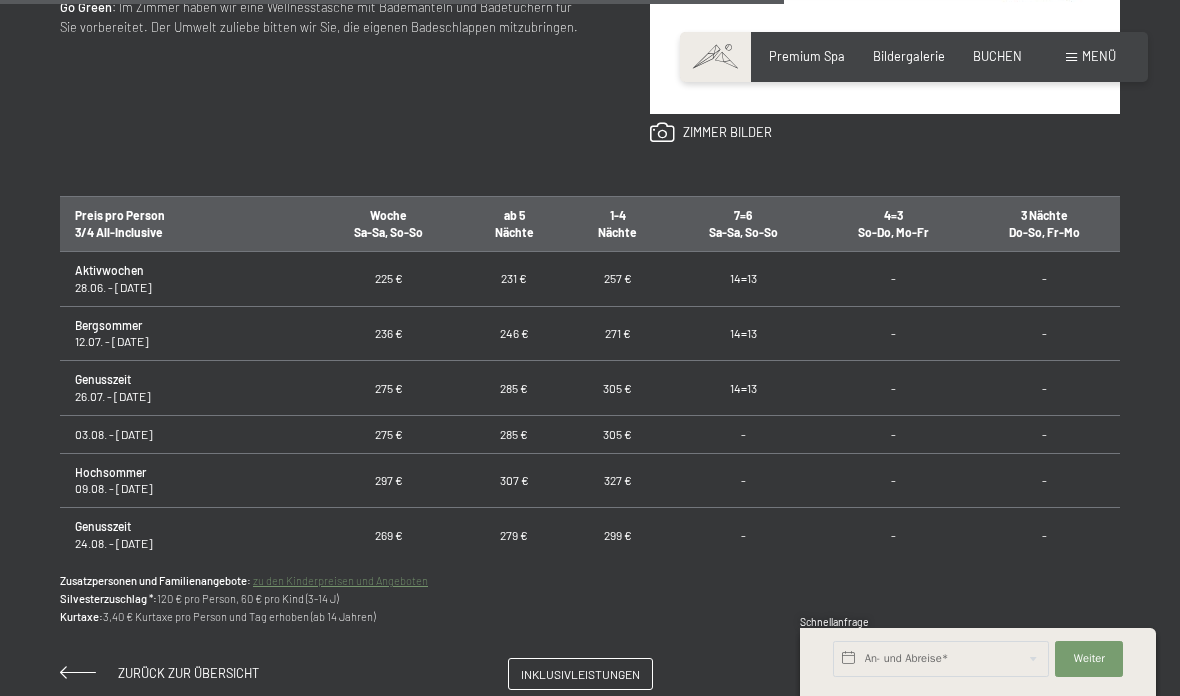 scroll, scrollTop: 1546, scrollLeft: 0, axis: vertical 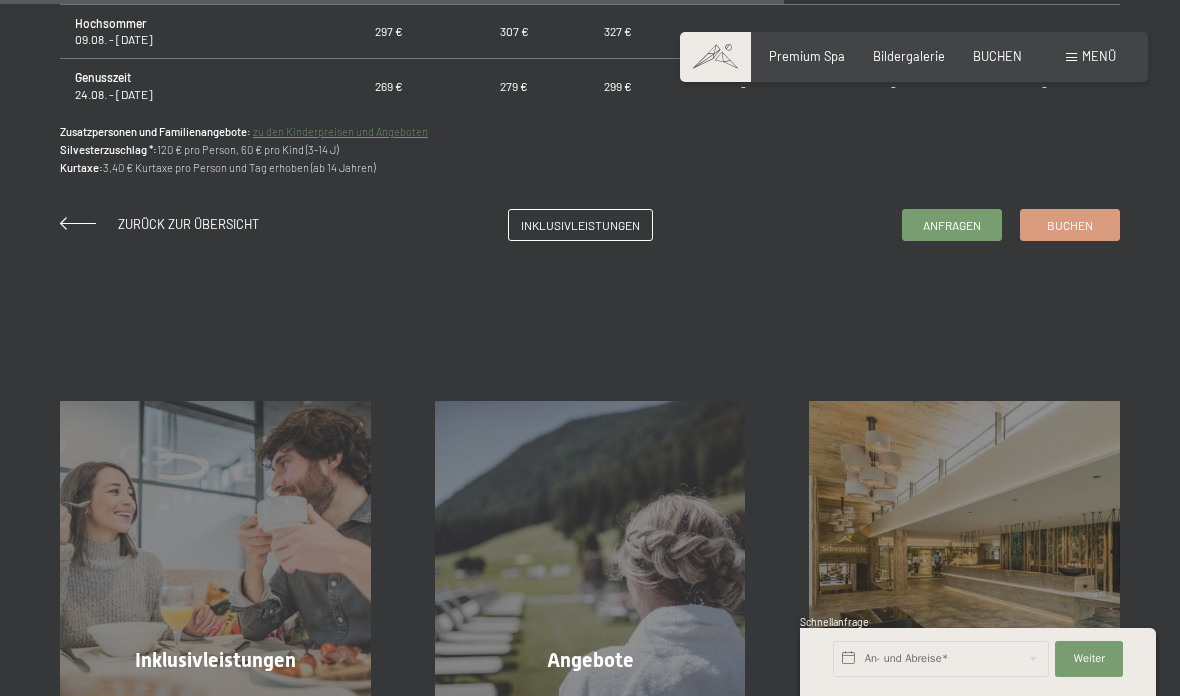 click on "Anfragen" at bounding box center (952, 225) 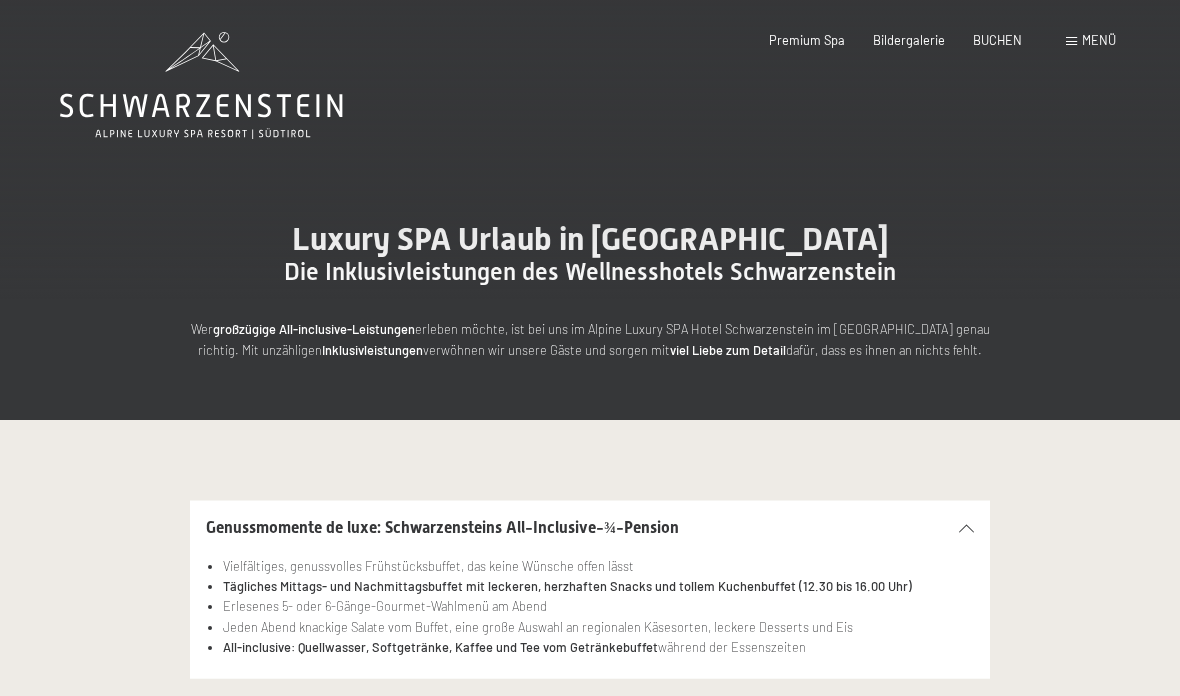 scroll, scrollTop: 0, scrollLeft: 0, axis: both 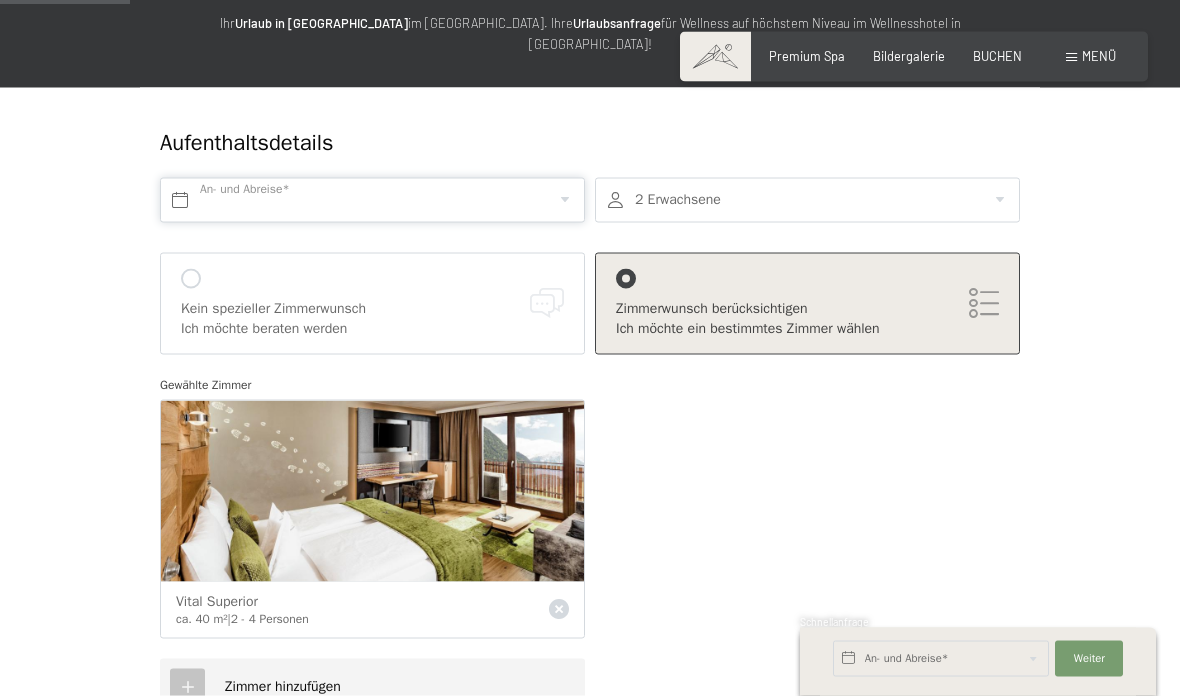 click at bounding box center [372, 200] 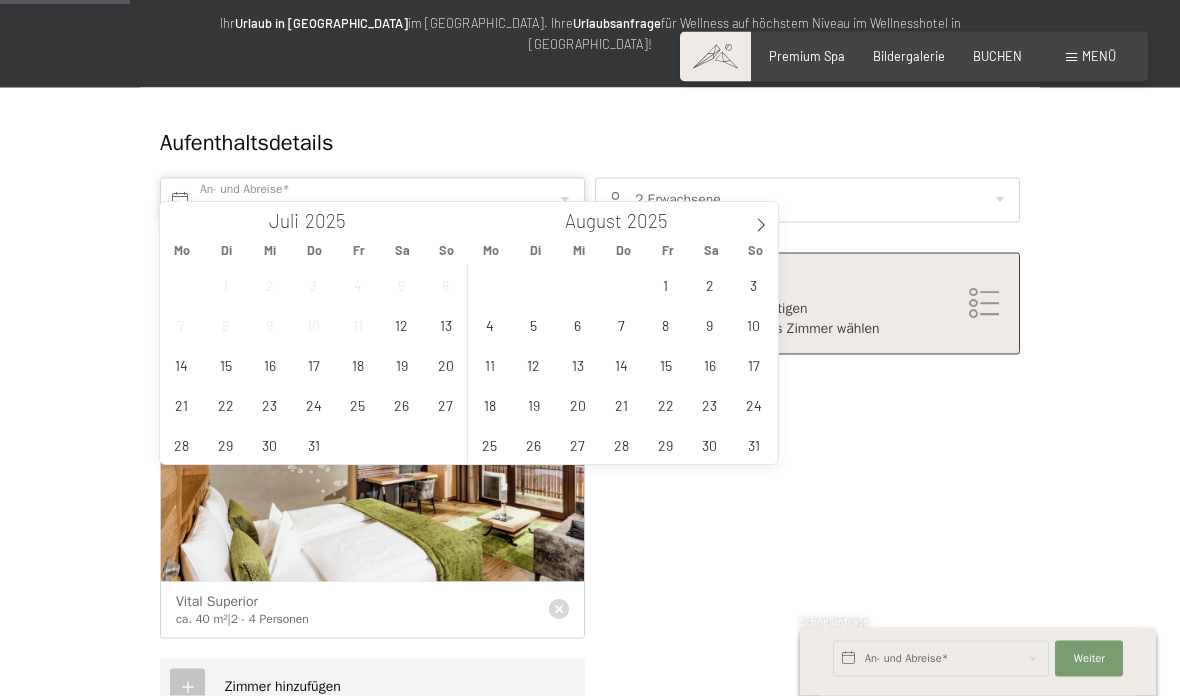 scroll, scrollTop: 218, scrollLeft: 0, axis: vertical 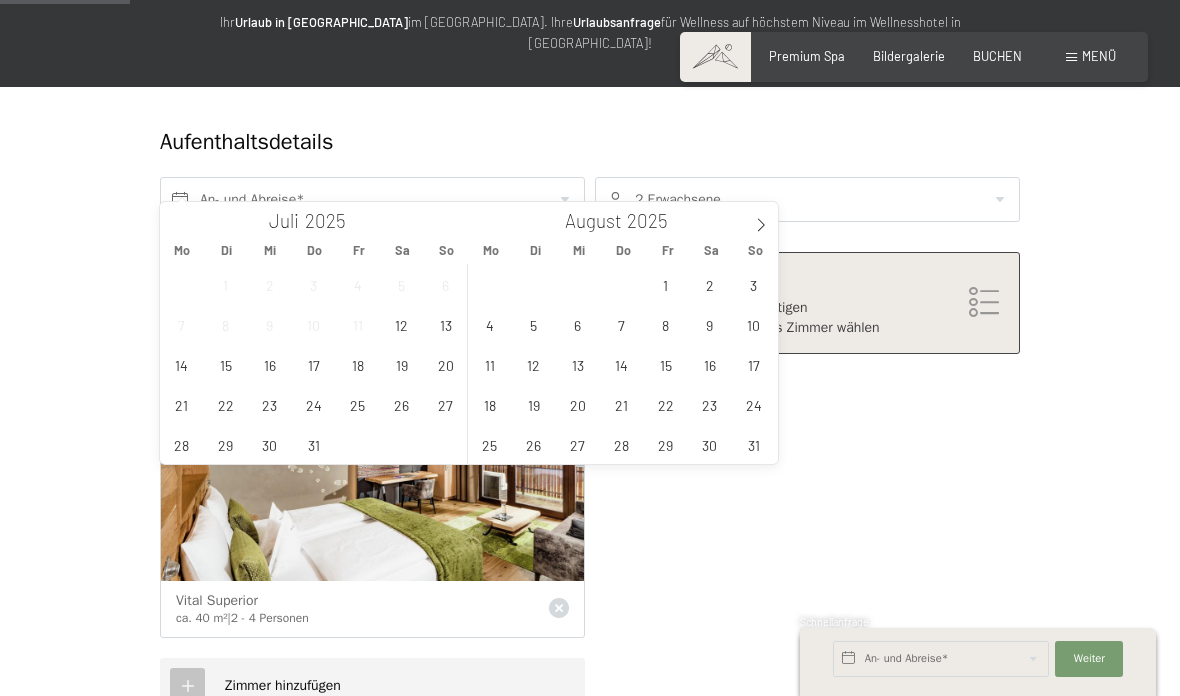 click at bounding box center (761, 219) 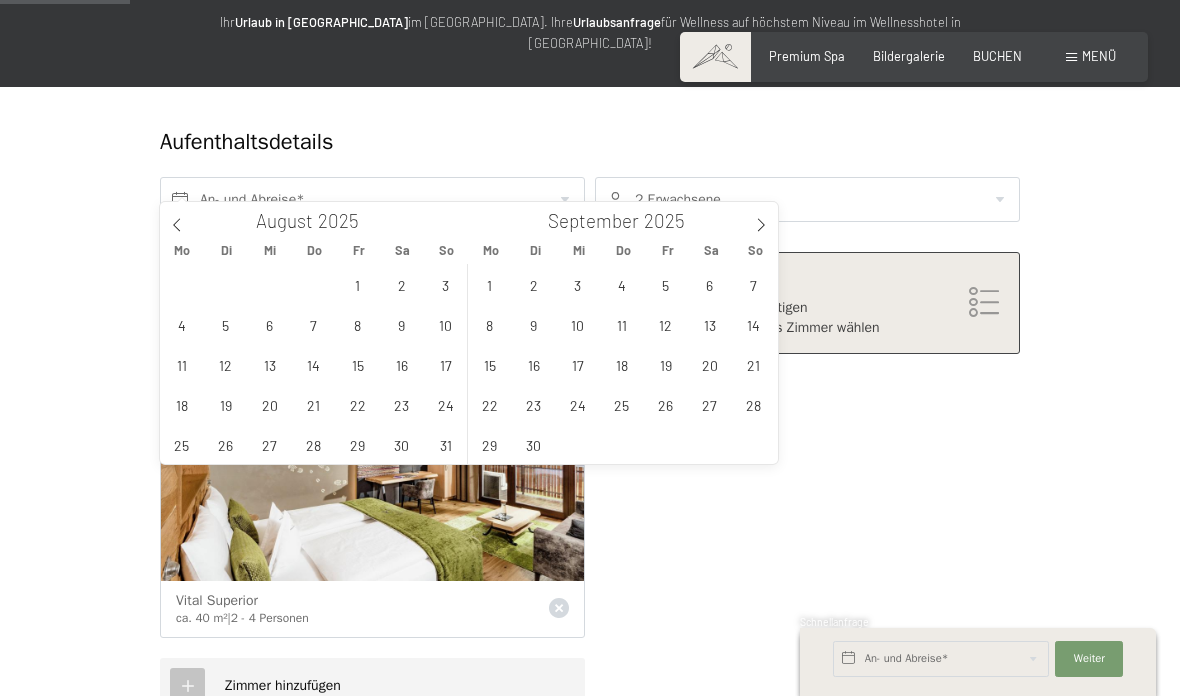 click 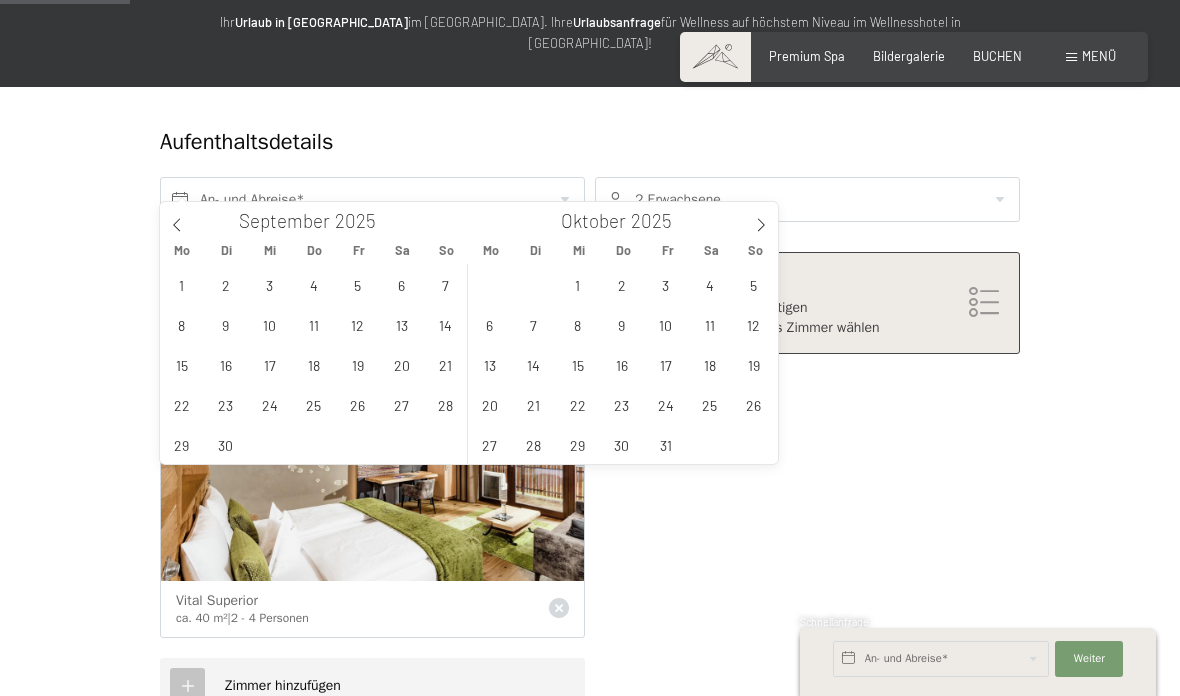 click 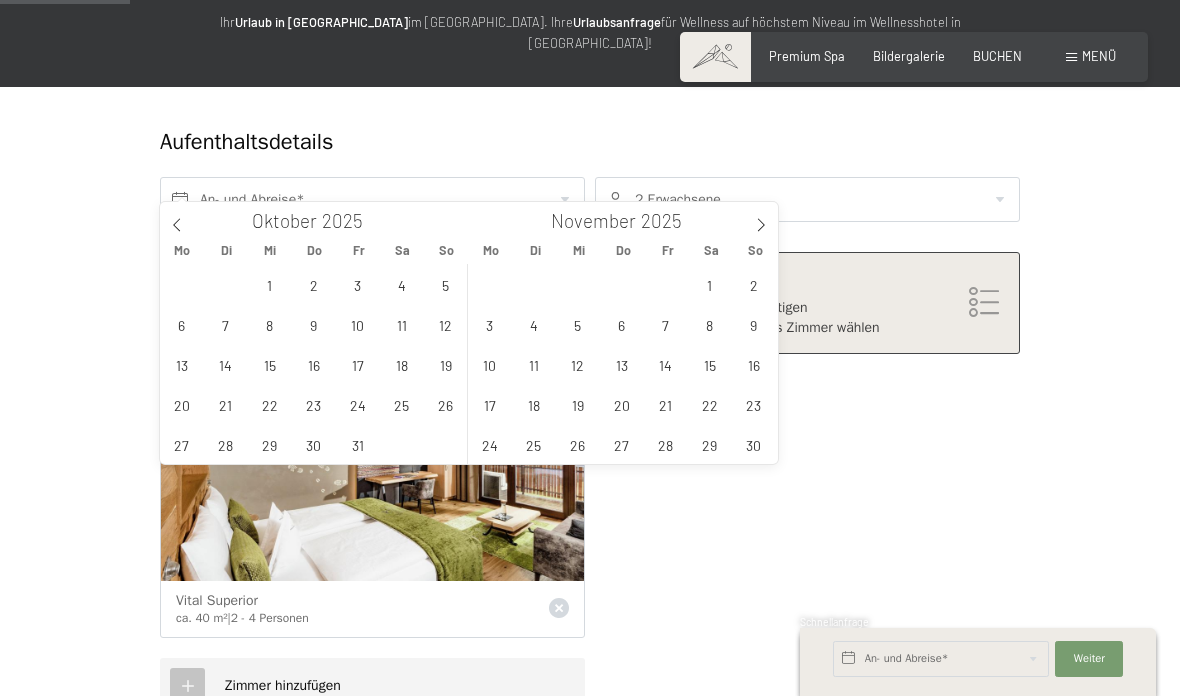 click at bounding box center [761, 219] 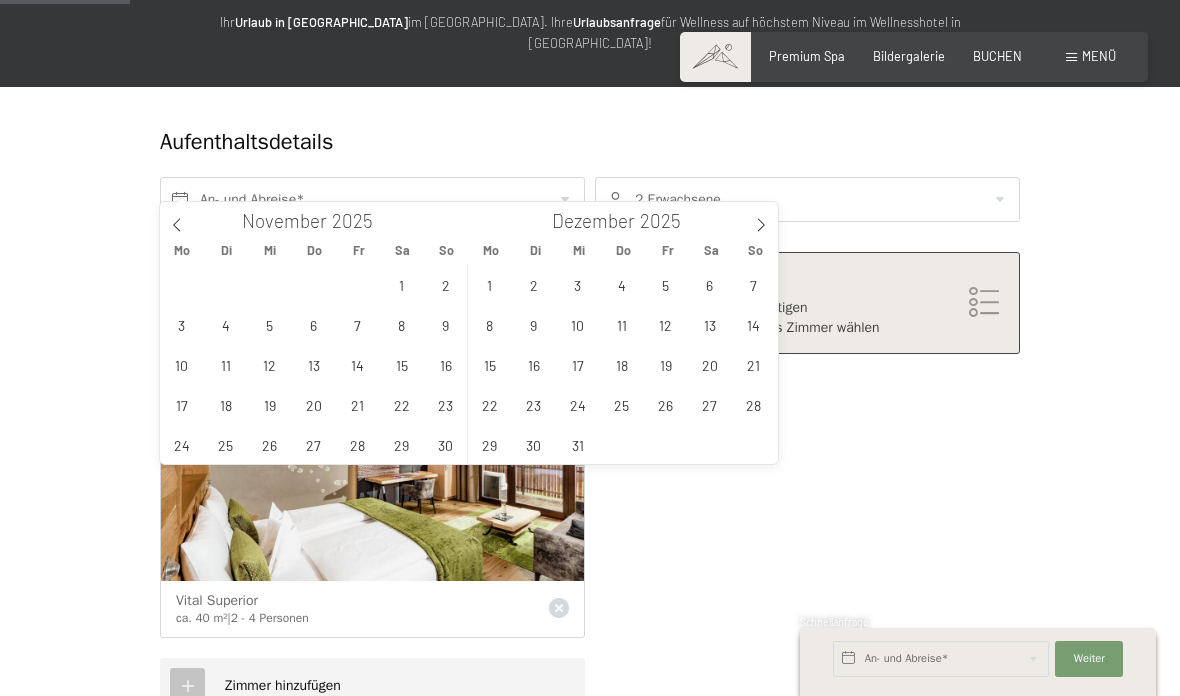 click at bounding box center (761, 219) 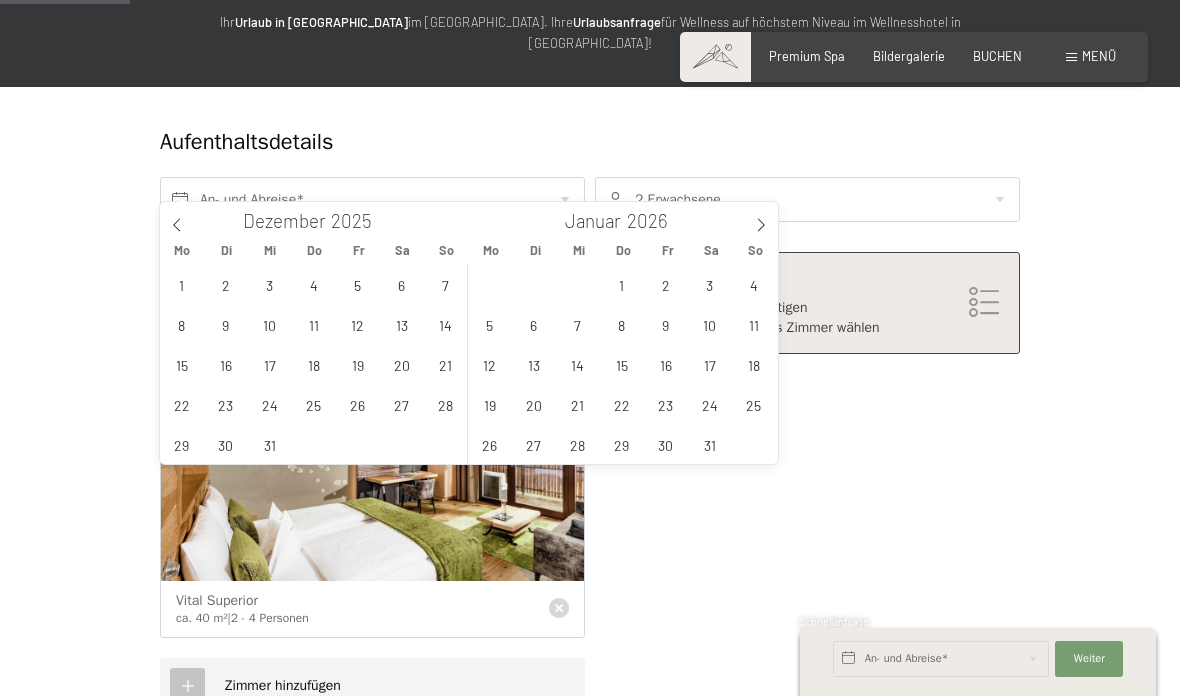 click 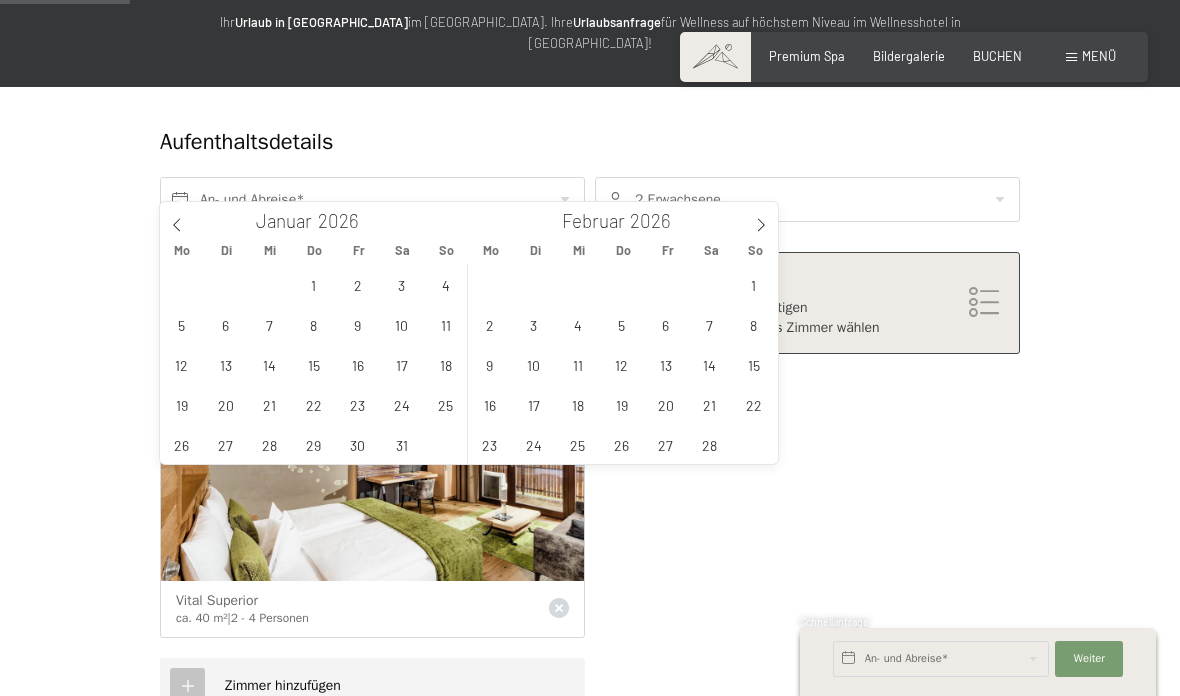 click 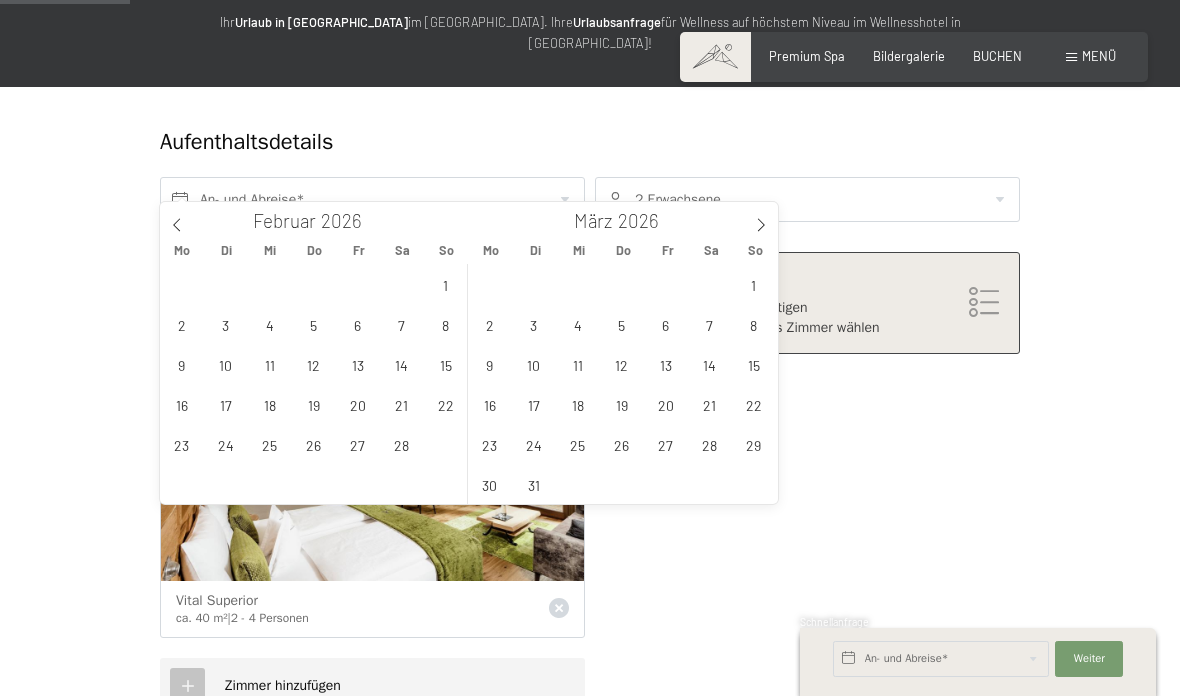 click at bounding box center [761, 219] 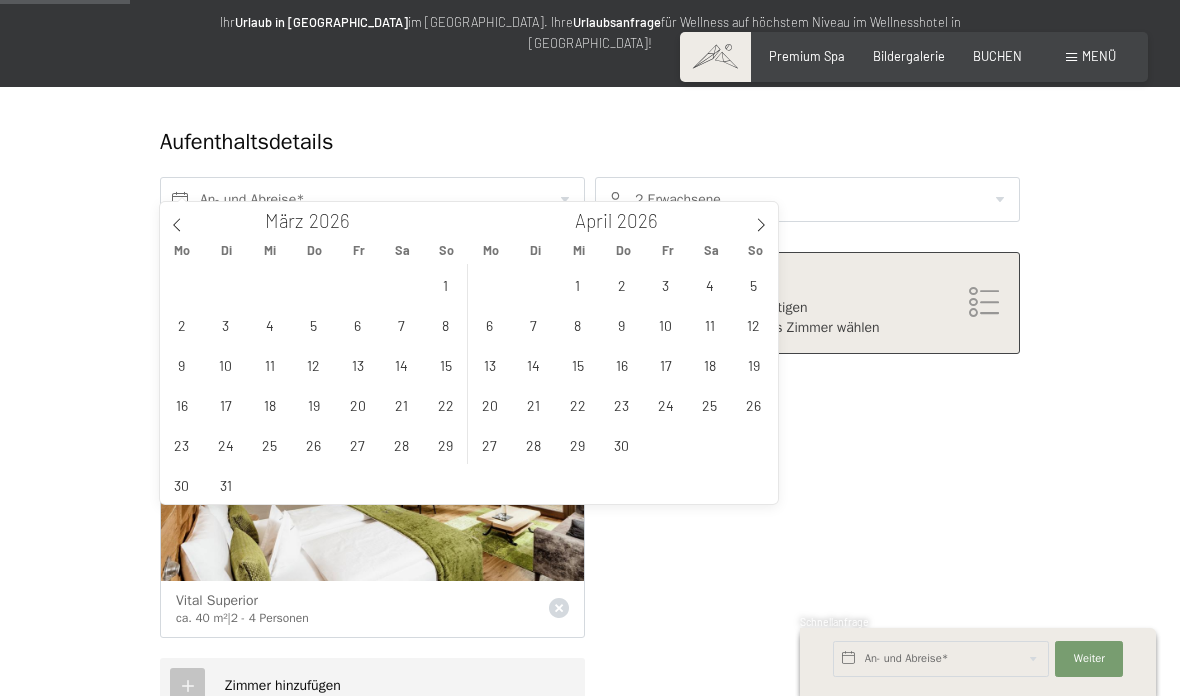 click at bounding box center [761, 219] 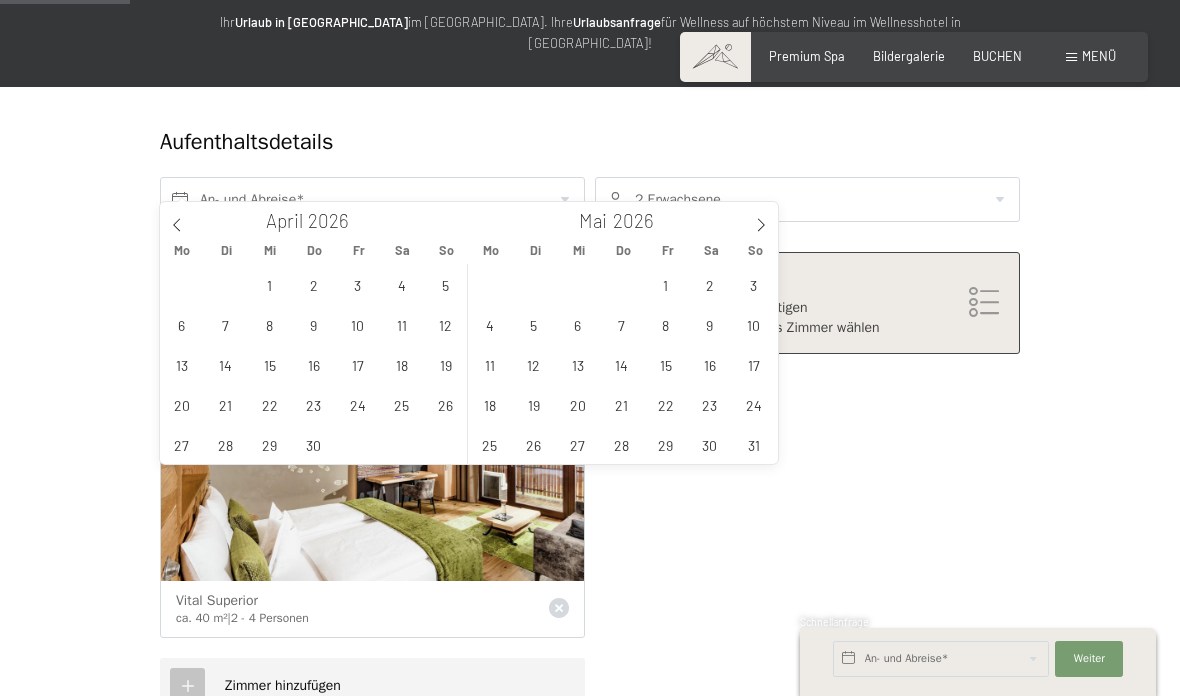 click at bounding box center [761, 219] 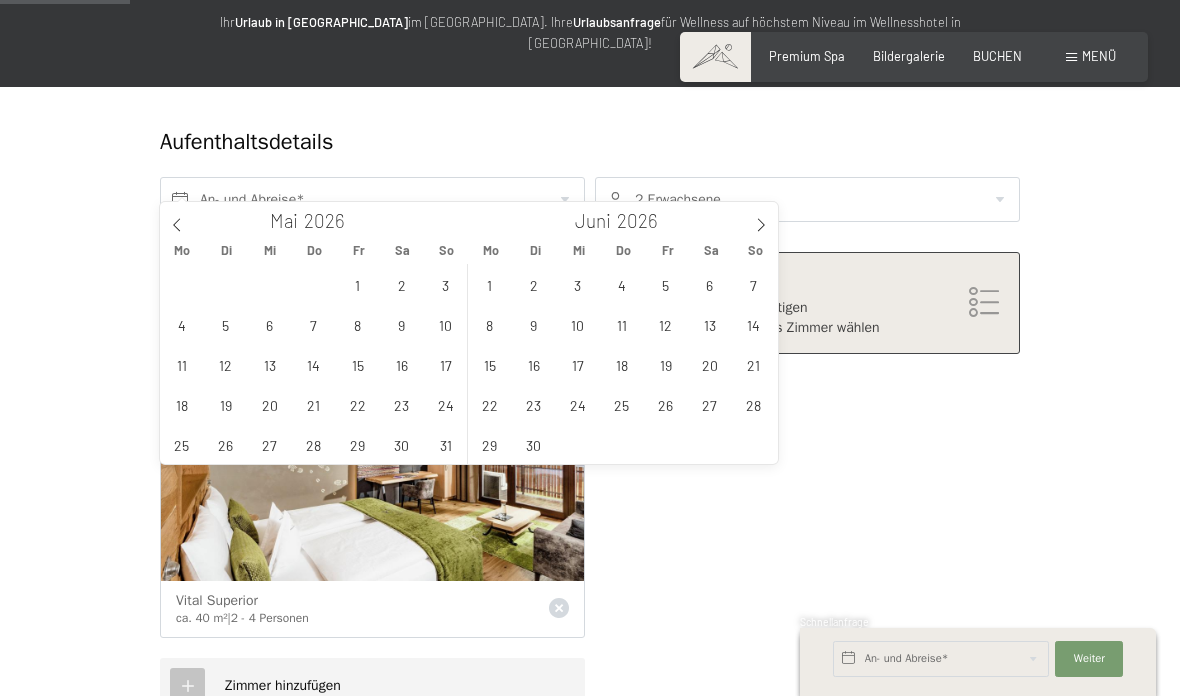click on "Juni  2026" at bounding box center (624, 219) 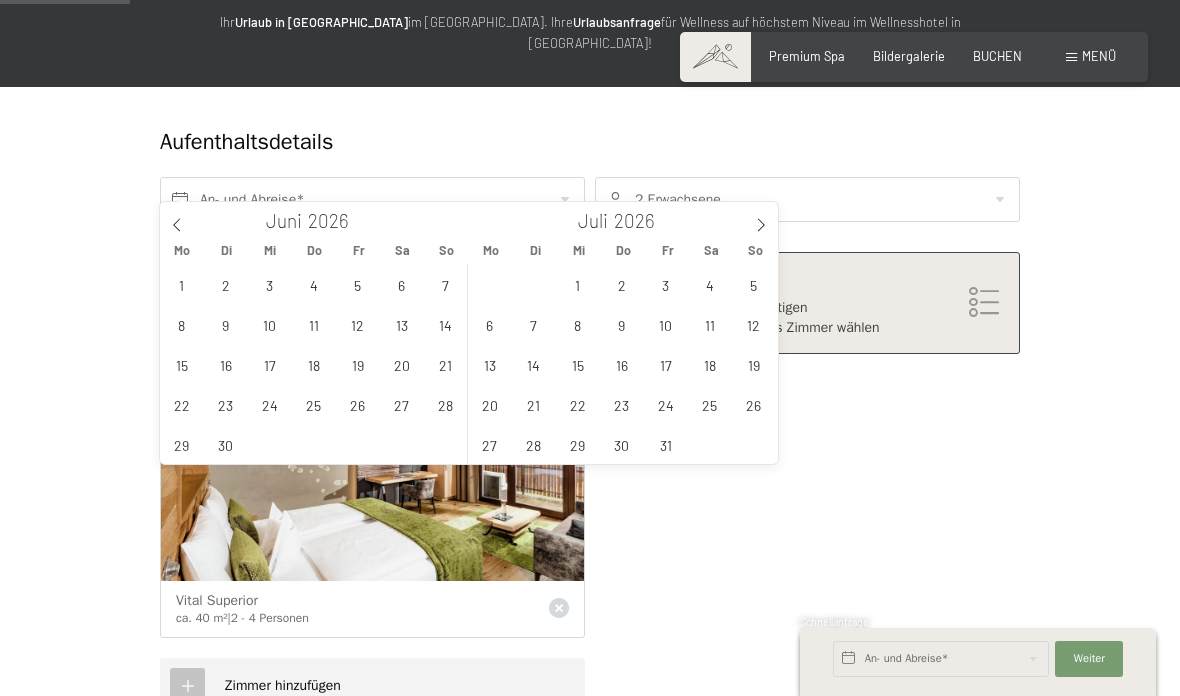 click 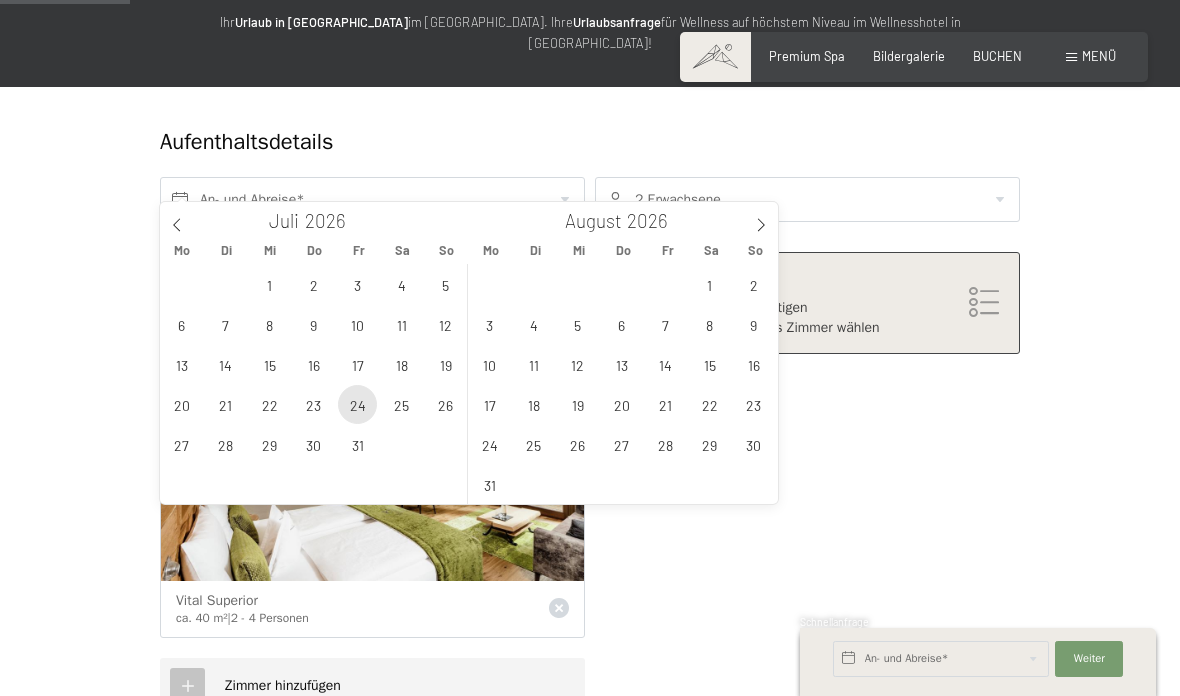 click on "24" at bounding box center [357, 404] 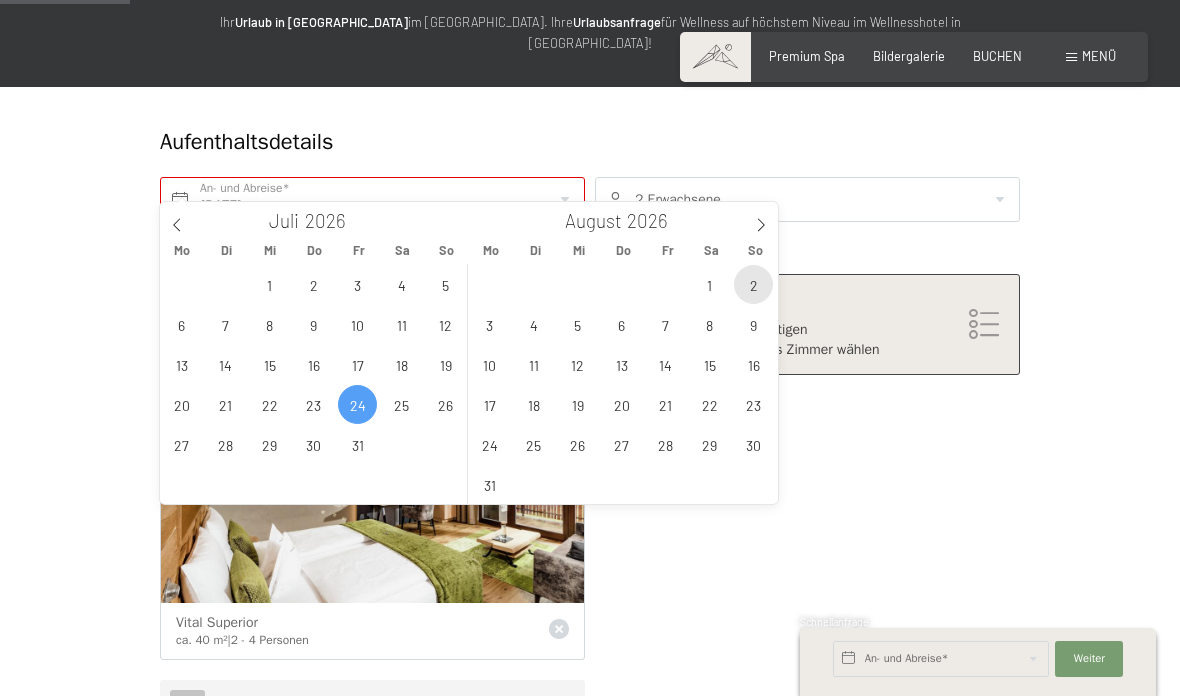 click on "2" at bounding box center [753, 284] 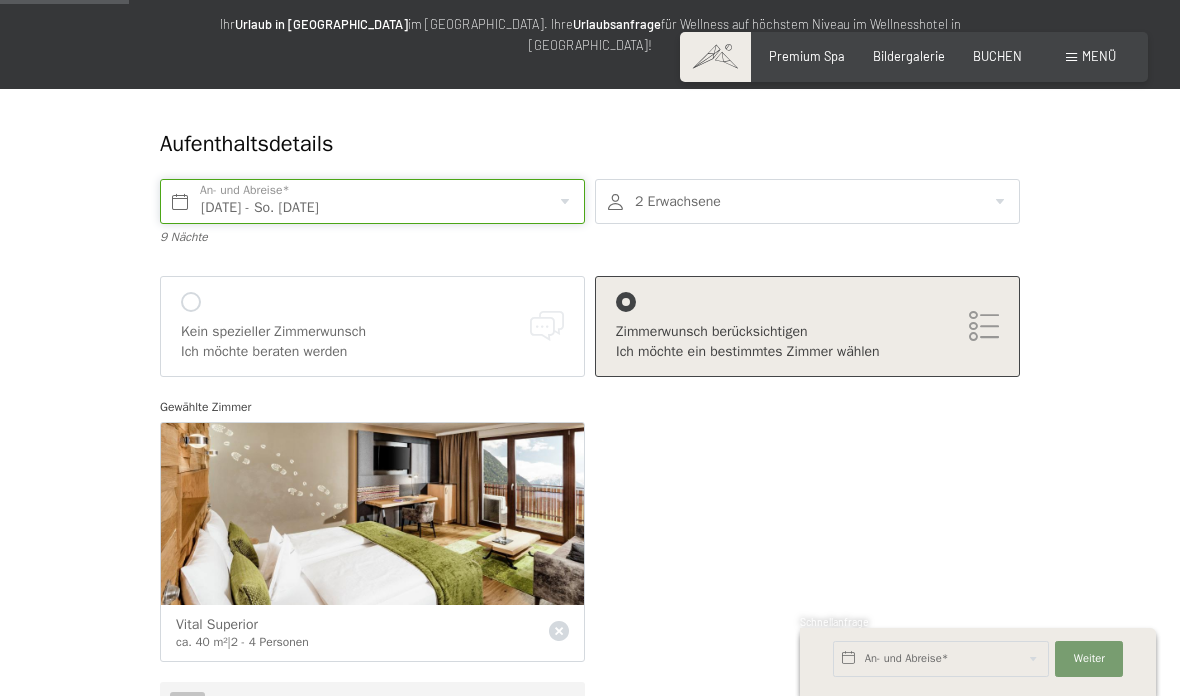 scroll, scrollTop: 245, scrollLeft: 0, axis: vertical 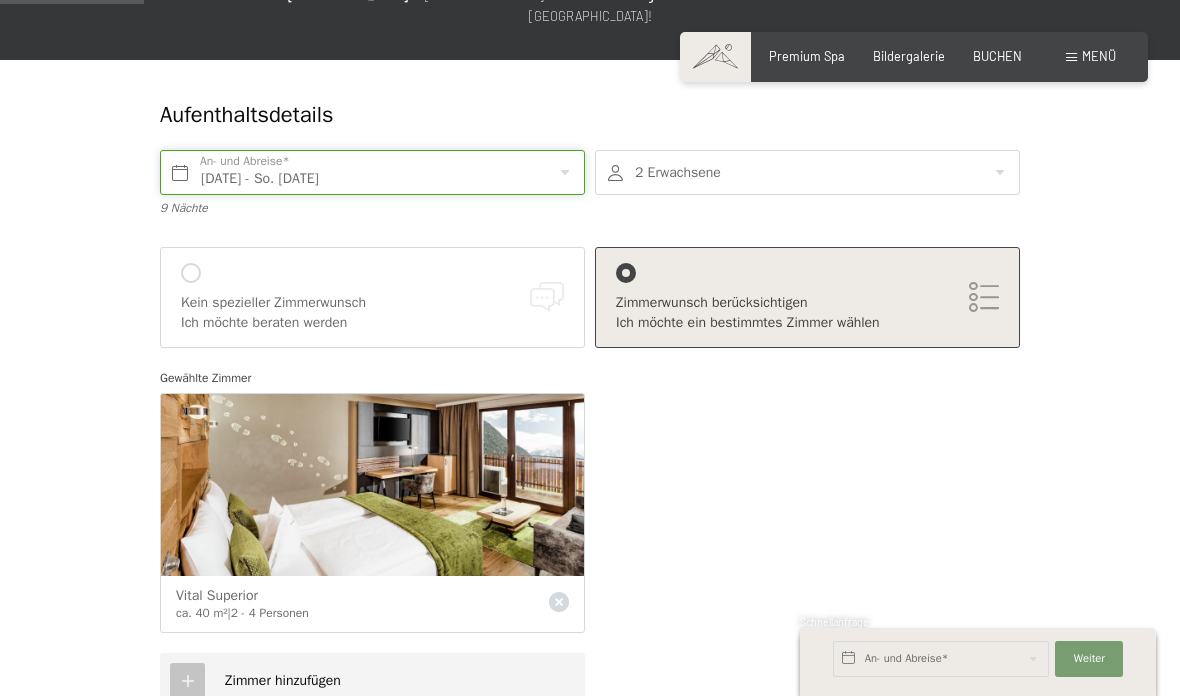 click on "Fr. 24.07.2026 - So. 02.08.2026" at bounding box center (372, 172) 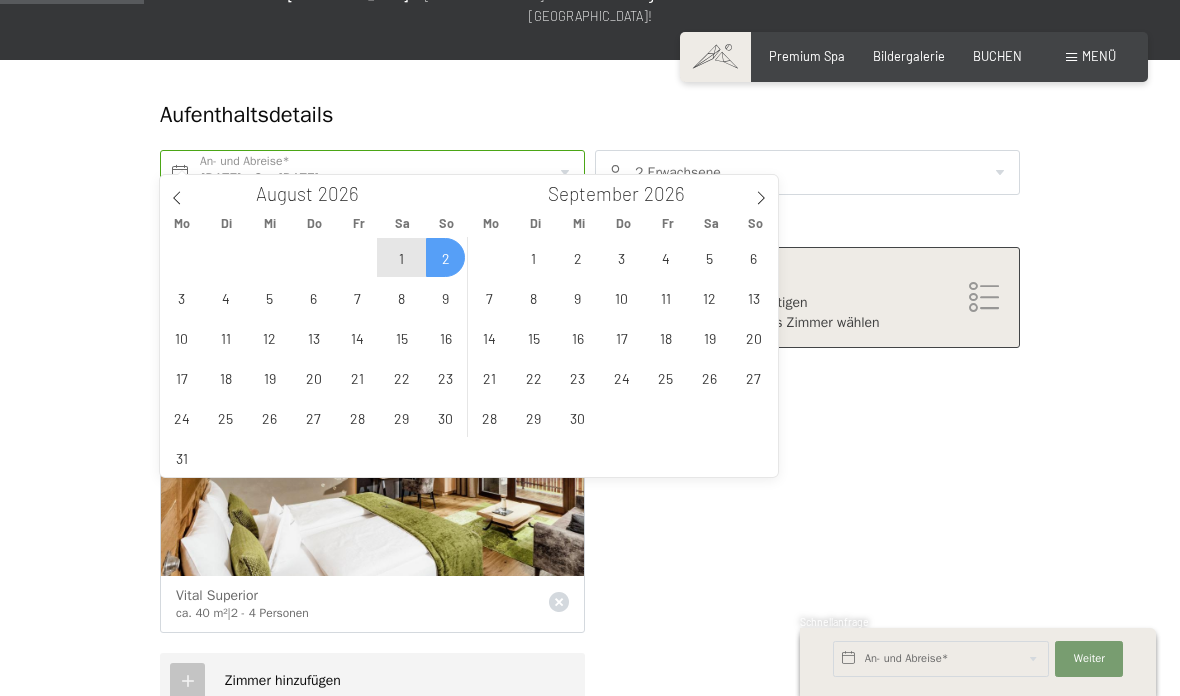 click at bounding box center (177, 192) 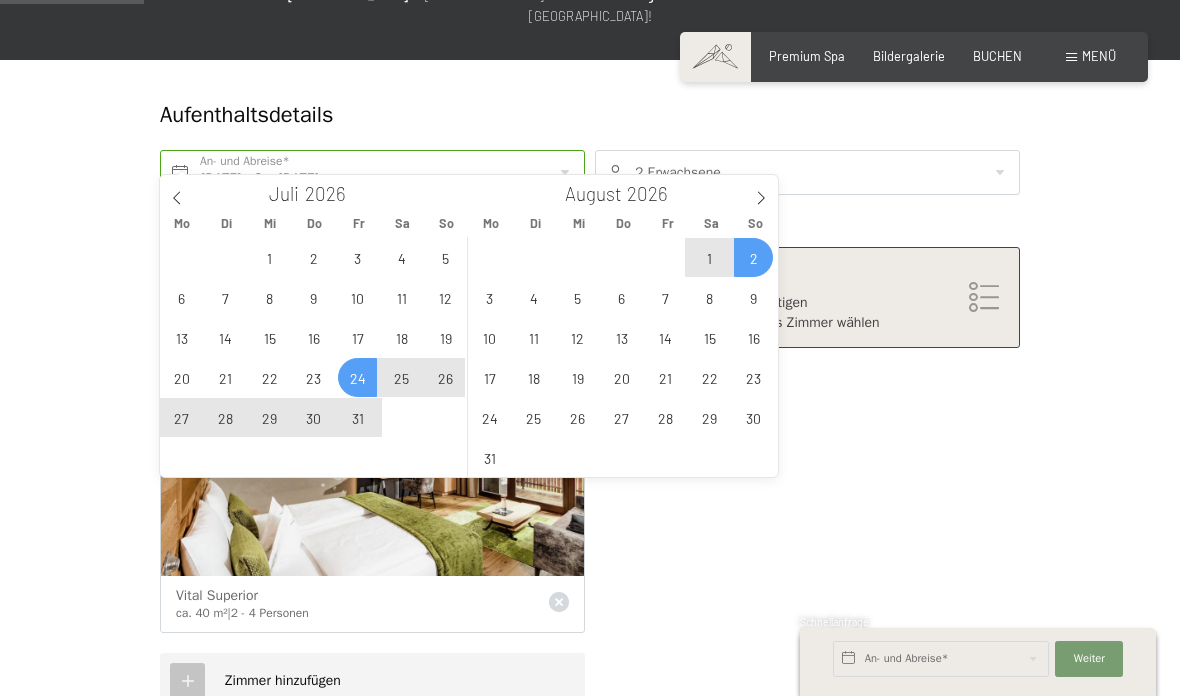 click on "27" at bounding box center [181, 417] 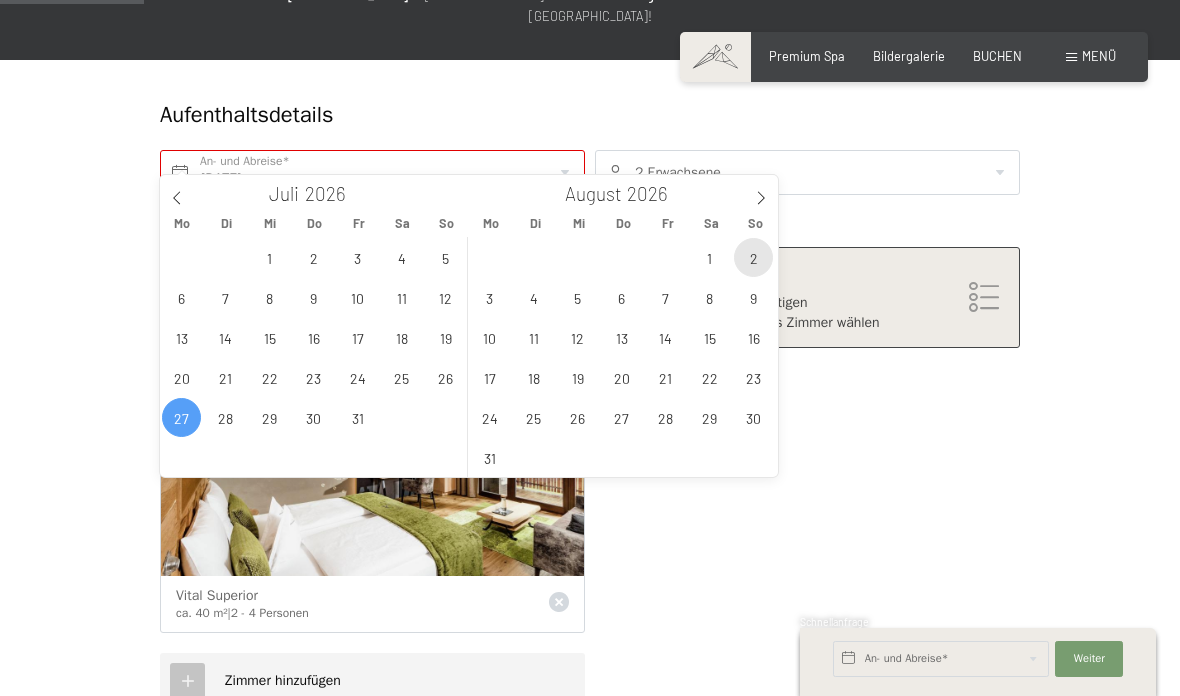 click on "2" at bounding box center [753, 257] 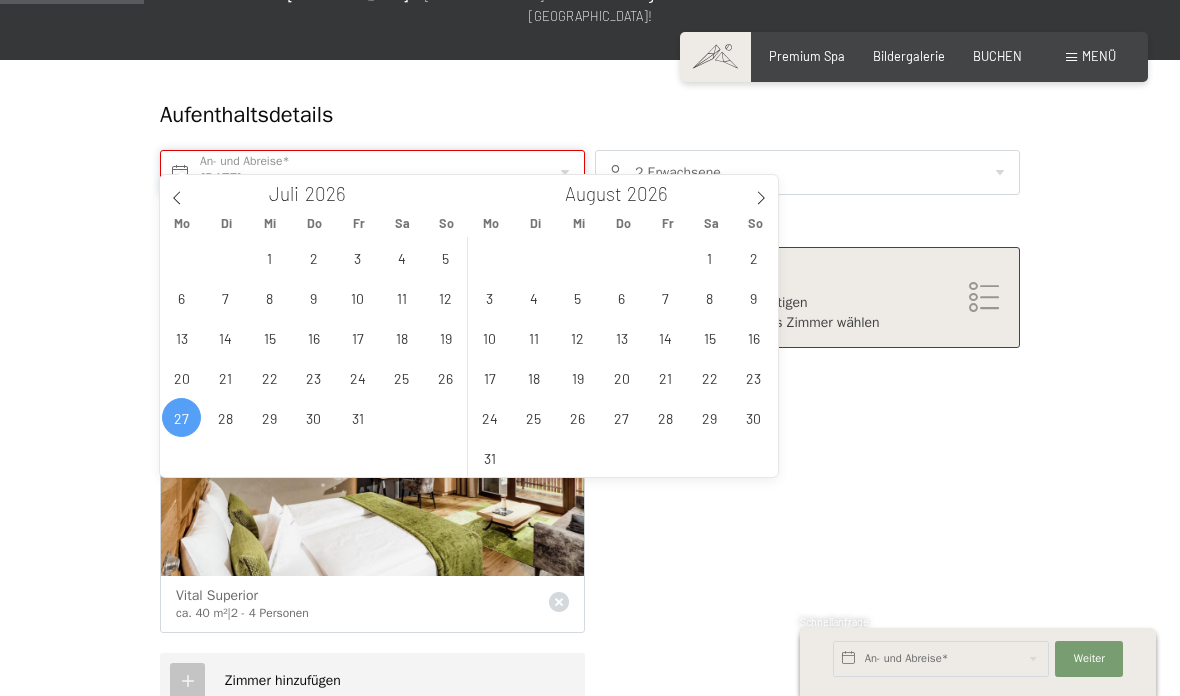 type on "Mo. 27.07.2026 - So. 02.08.2026" 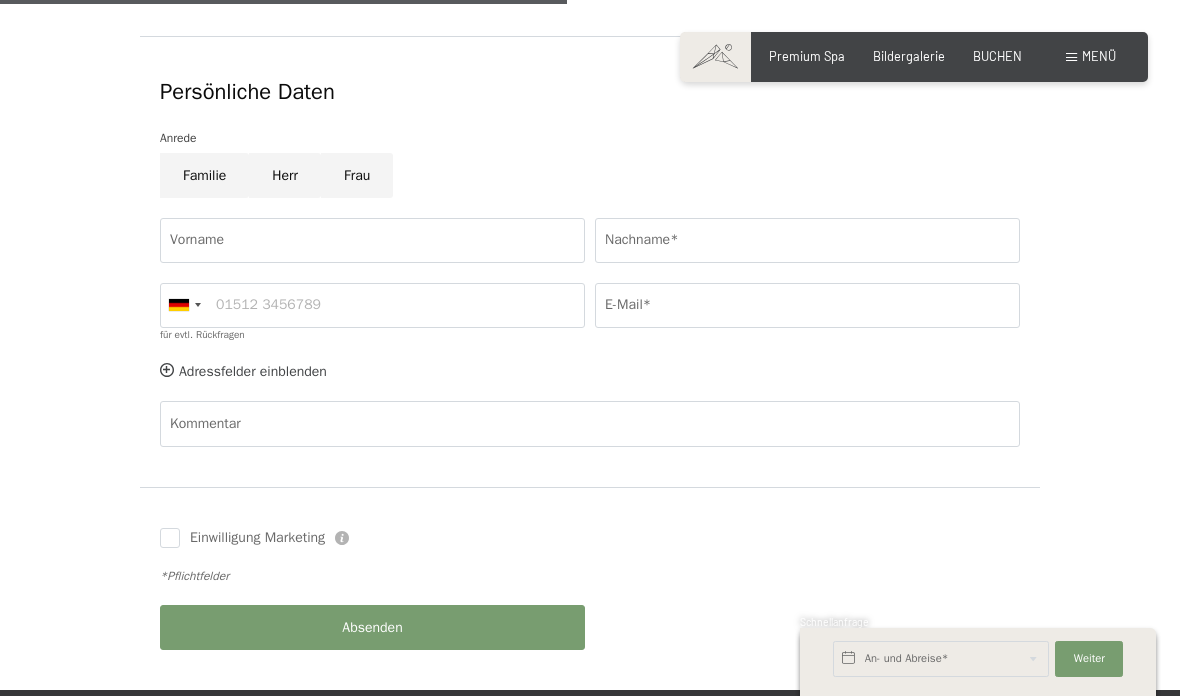 scroll, scrollTop: 966, scrollLeft: 0, axis: vertical 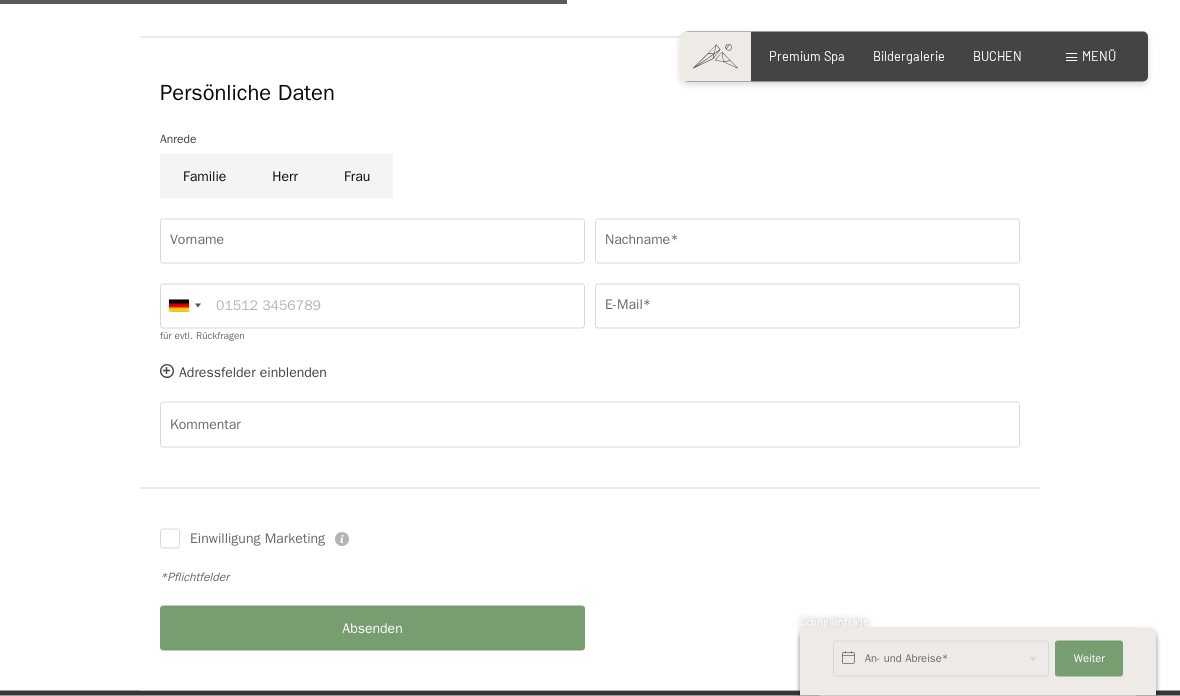 click on "Herr" at bounding box center [285, 176] 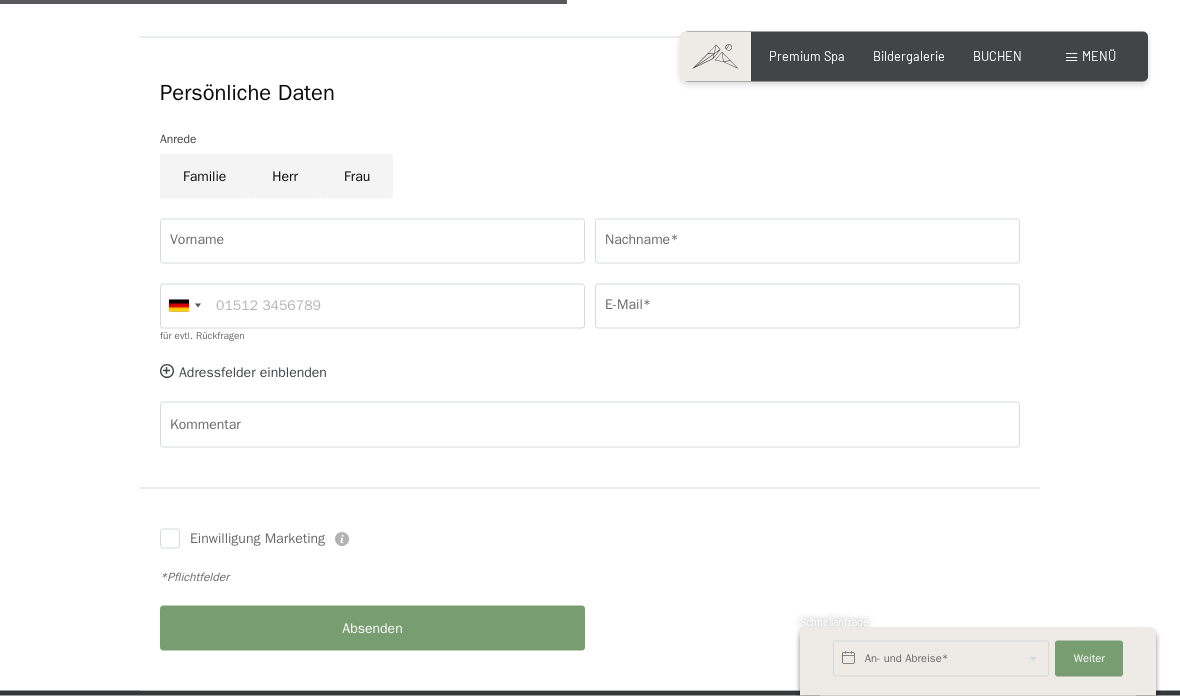 radio on "true" 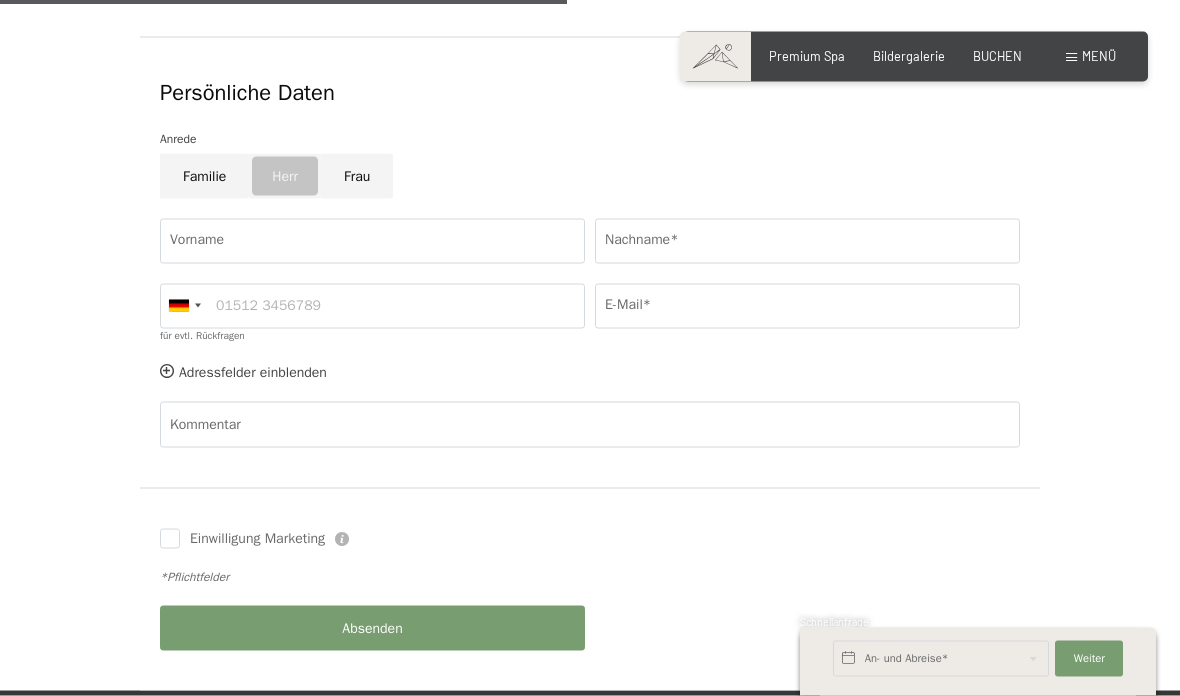 scroll, scrollTop: 967, scrollLeft: 0, axis: vertical 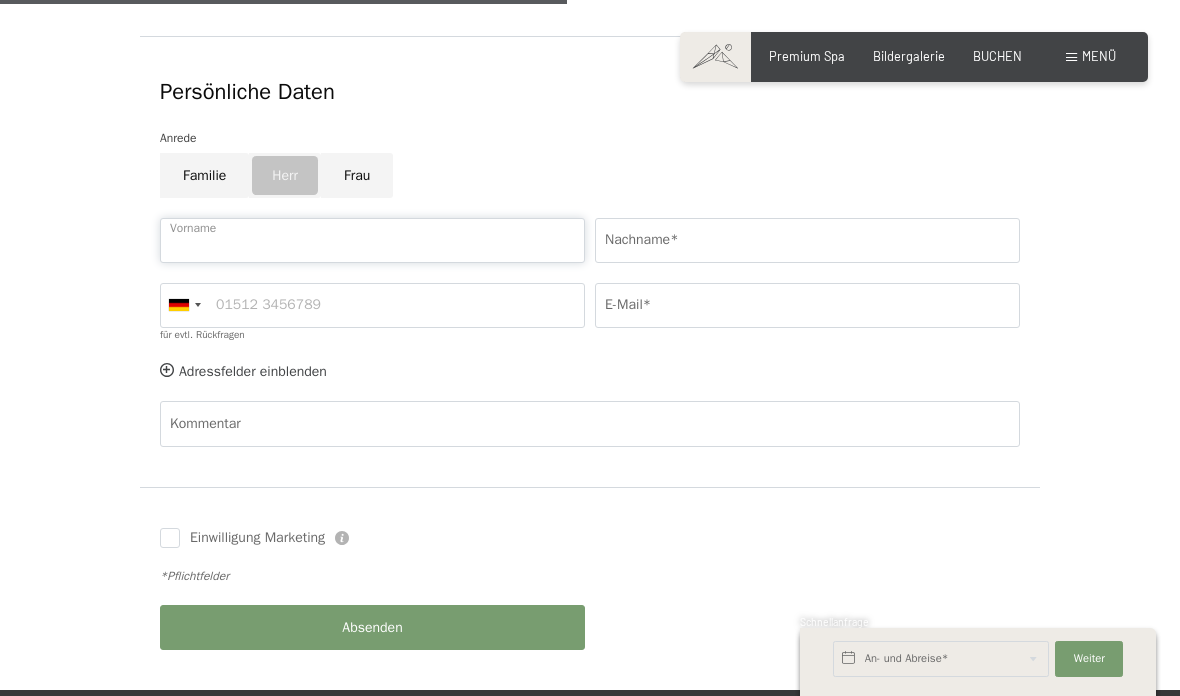 click on "Vorname" at bounding box center [372, 240] 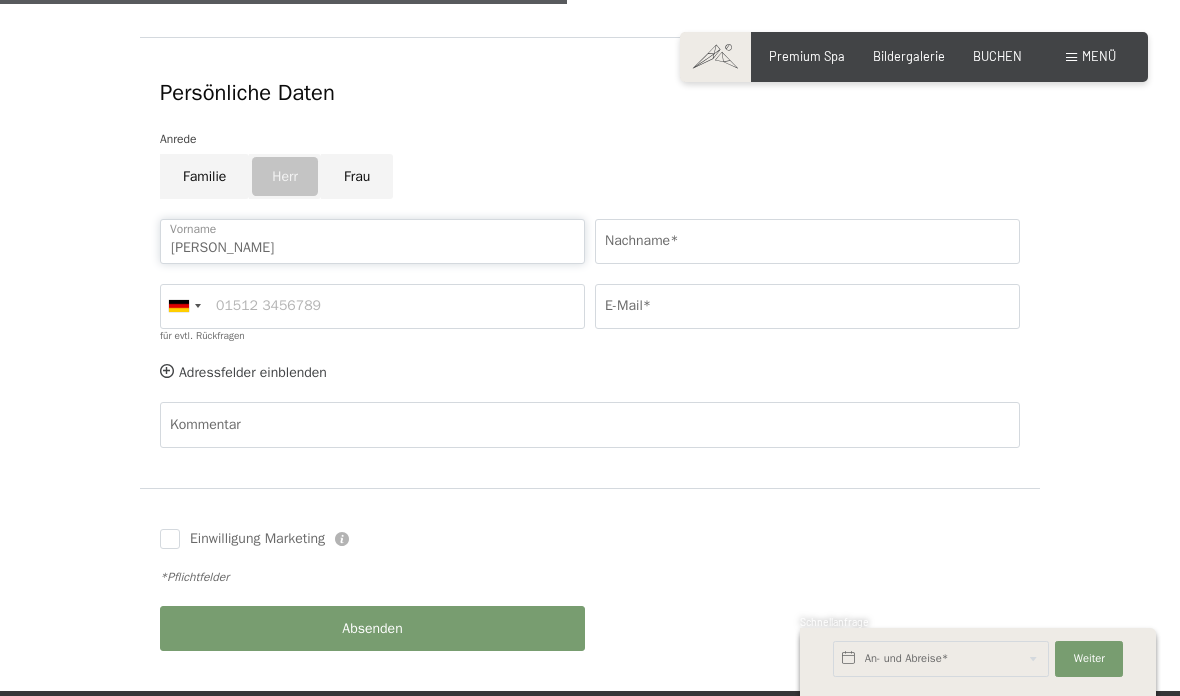 type on "Sebastian" 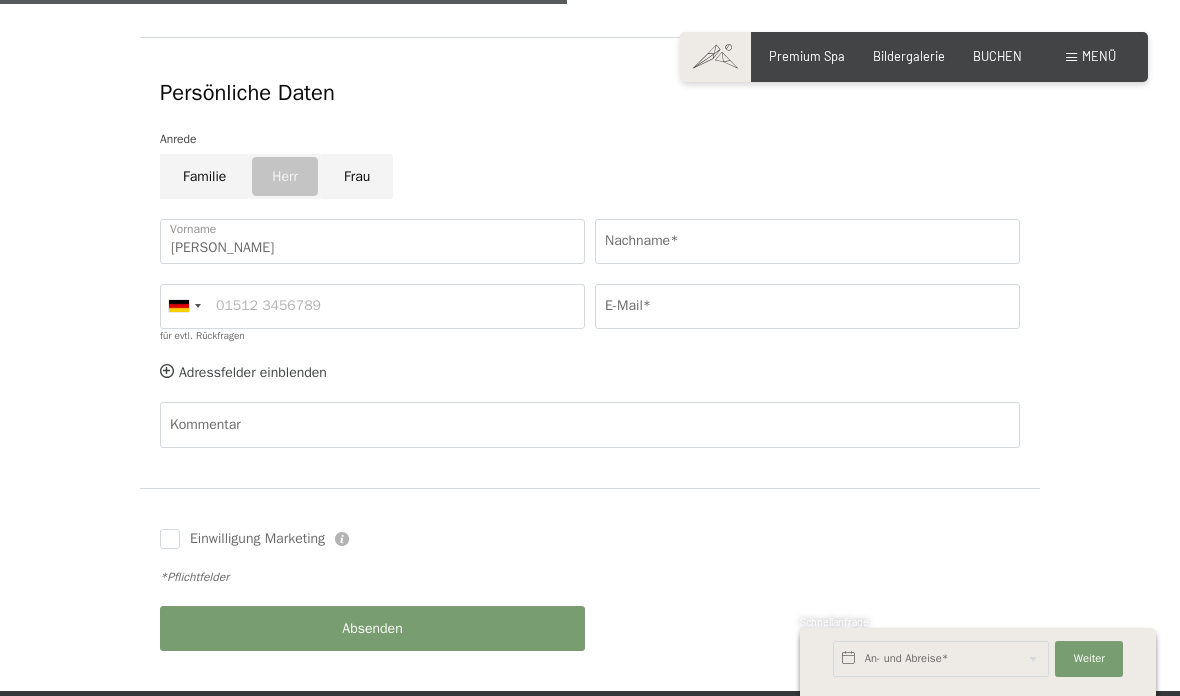click on "Nachname*" at bounding box center (807, 241) 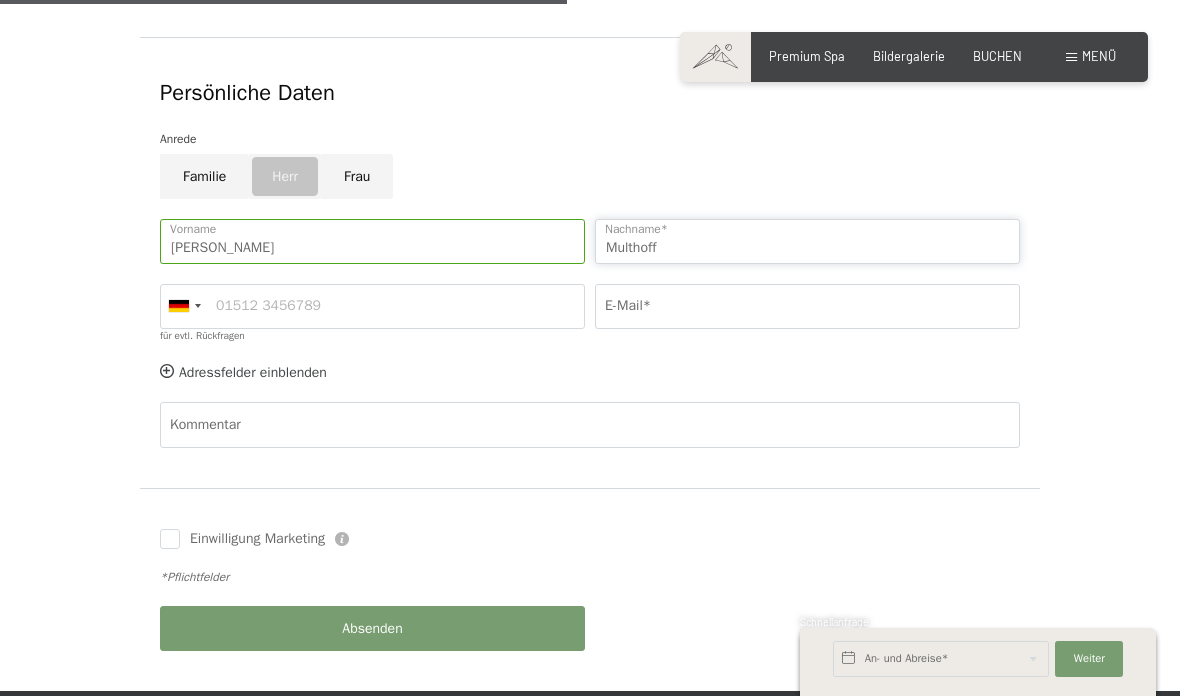 type on "Multhoff" 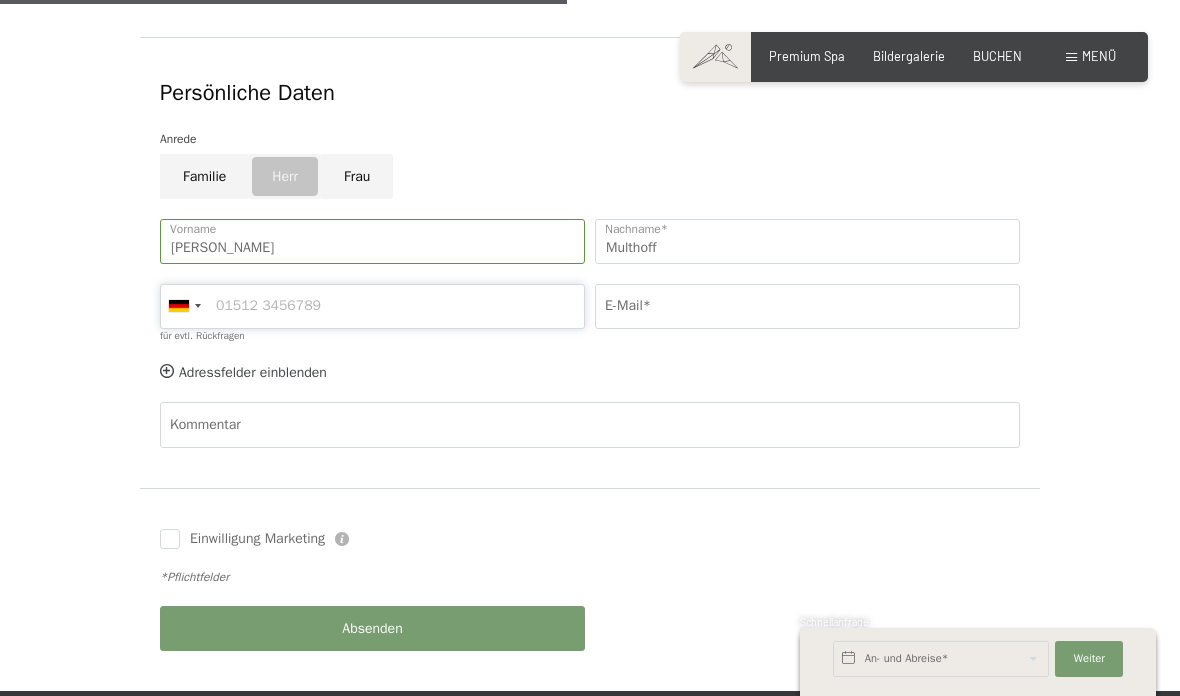 click on "für evtl. Rückfragen" at bounding box center [372, 306] 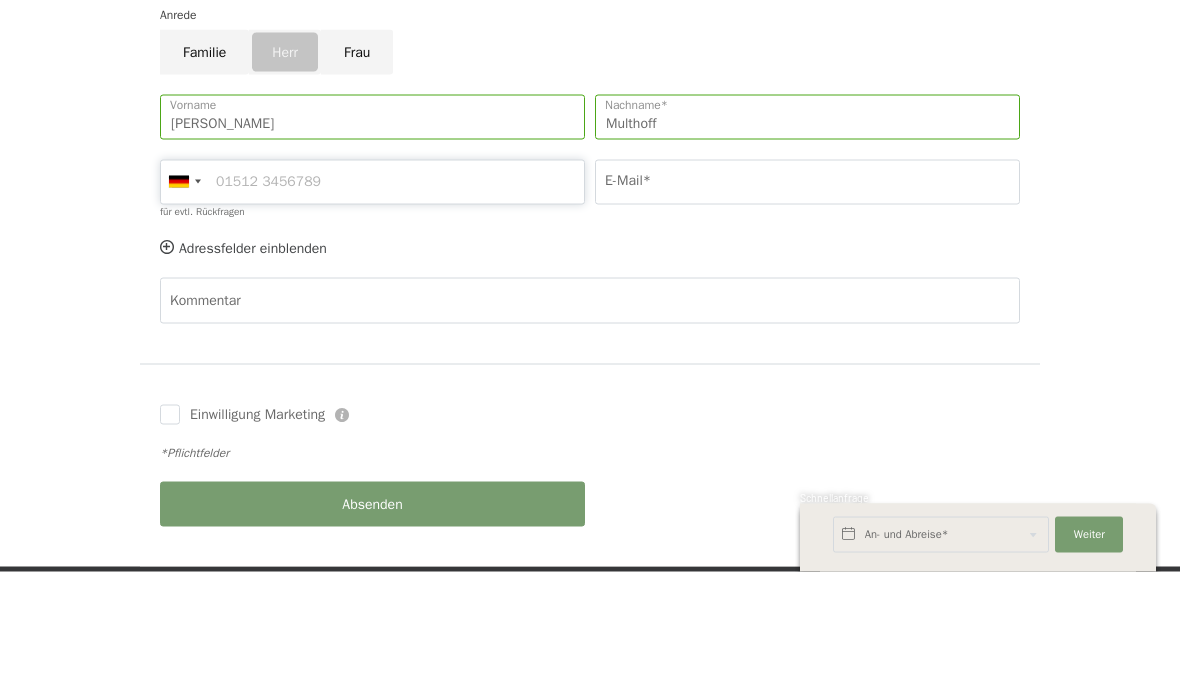 type on "01622119741" 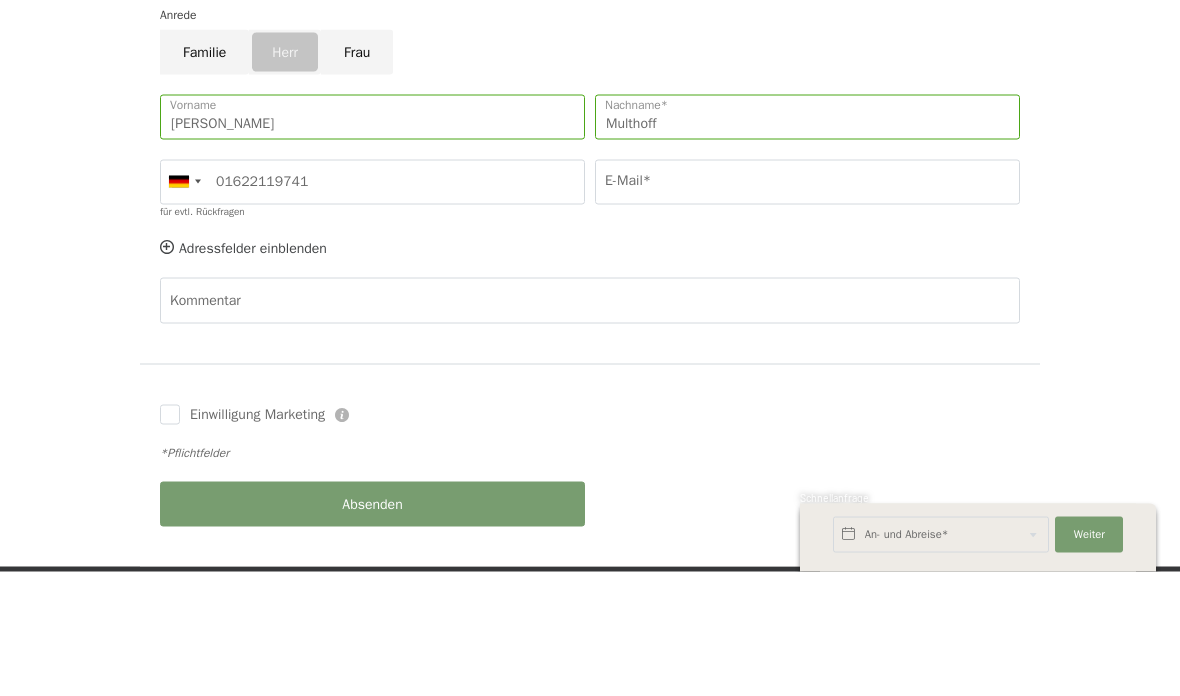 type on "sebastian.multhoff@googlemail.com" 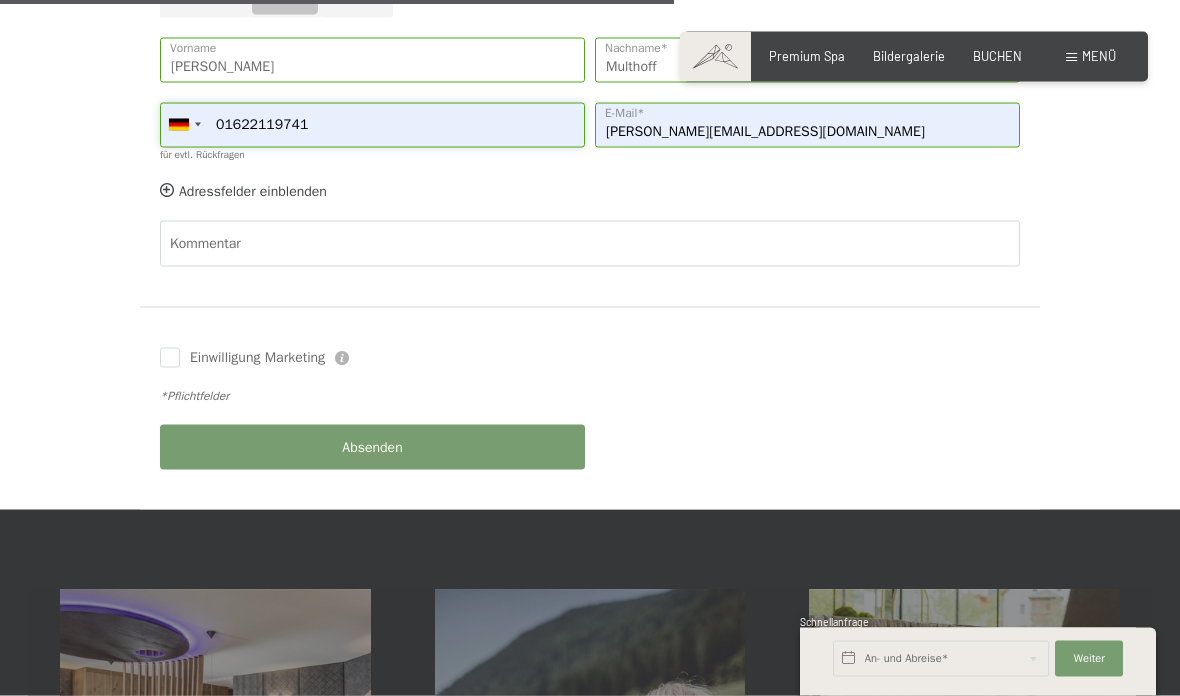 scroll, scrollTop: 1150, scrollLeft: 0, axis: vertical 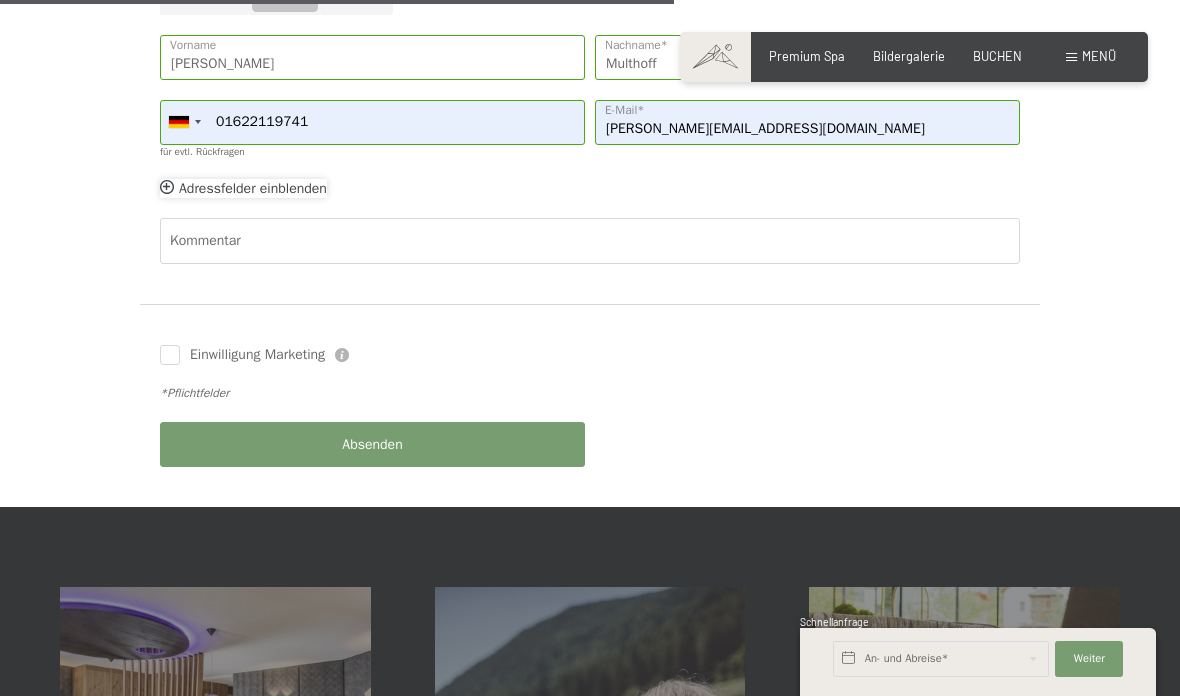 click on "Adressfelder einblenden" at bounding box center [253, 188] 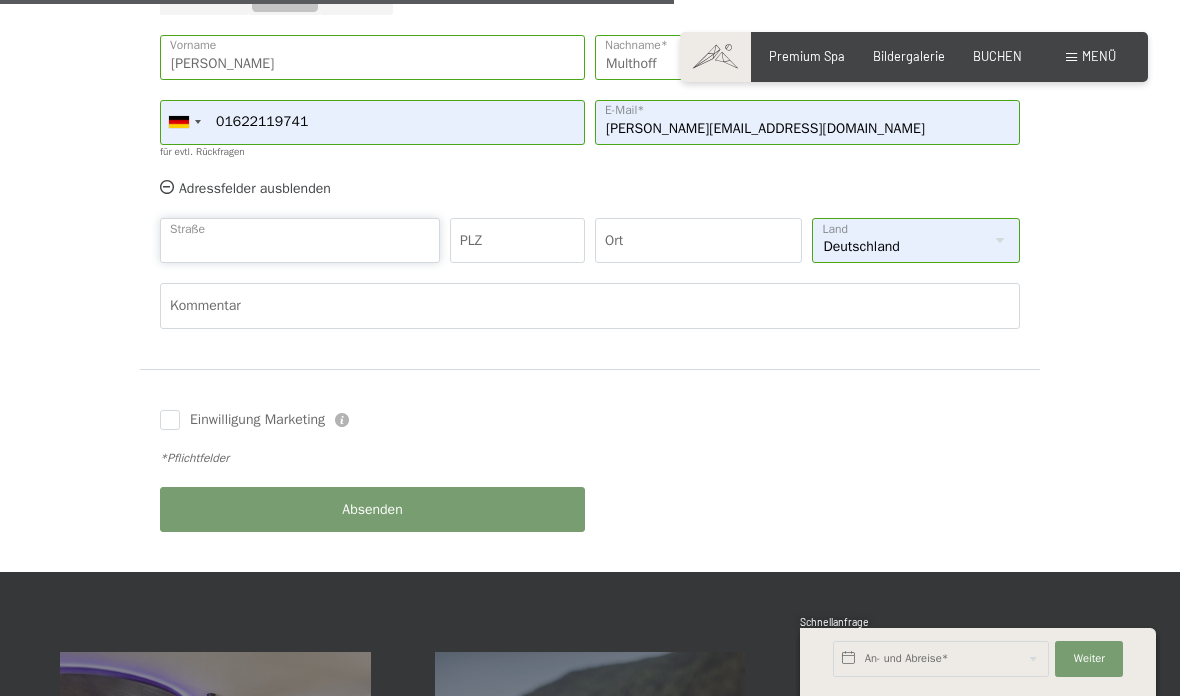 click on "Straße" at bounding box center (300, 240) 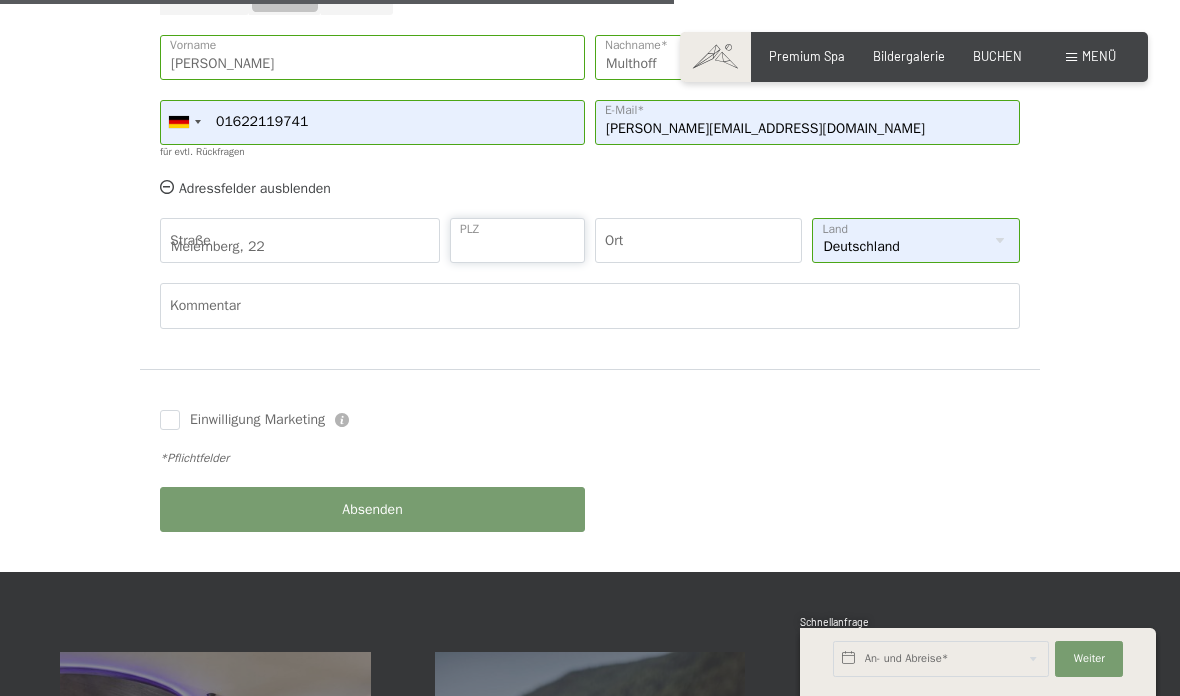 type on "37603" 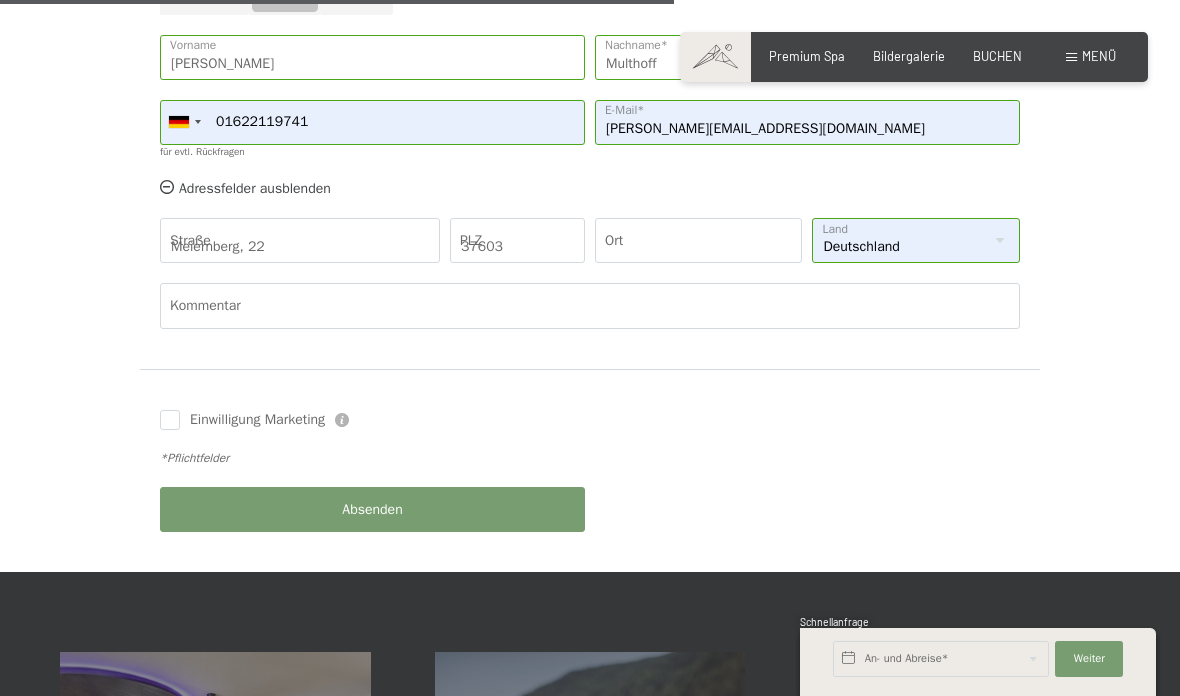 type on "Holzminden" 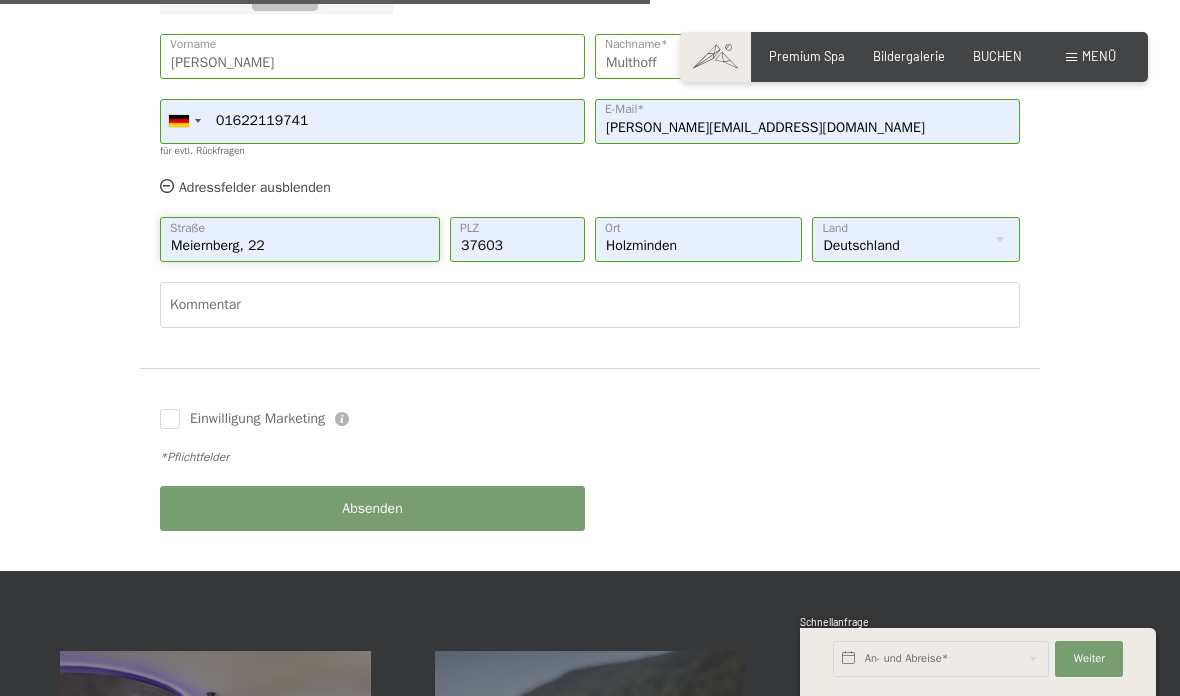 scroll, scrollTop: 1146, scrollLeft: 0, axis: vertical 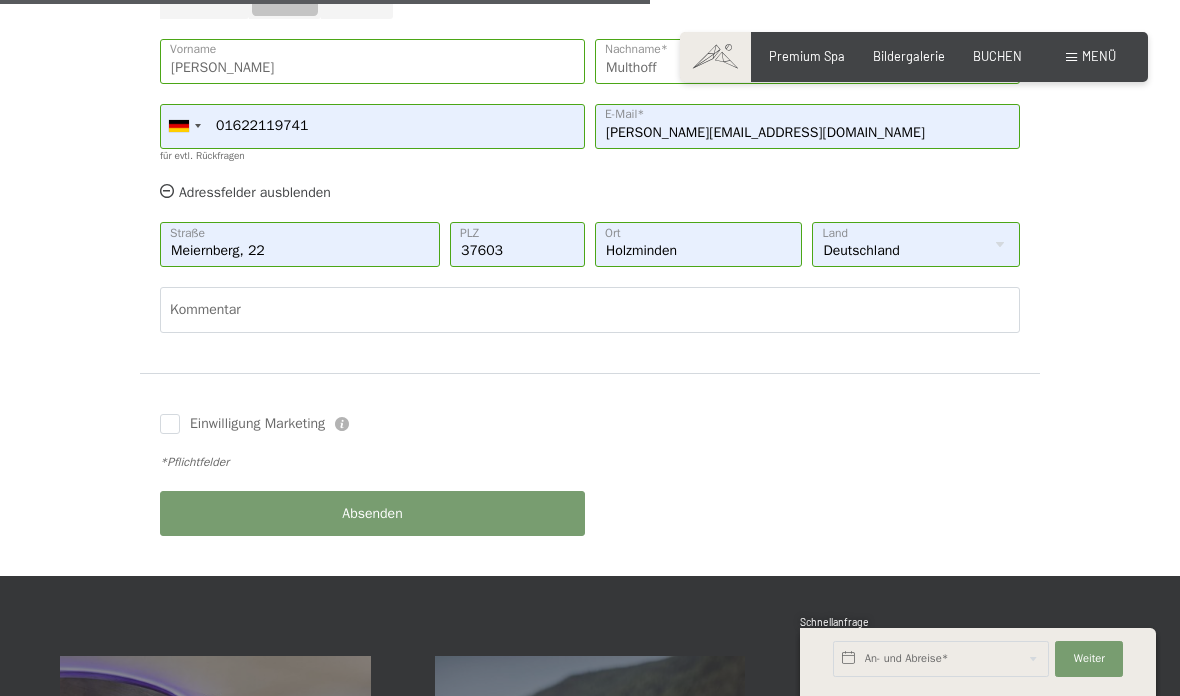 click on "Einwilligung Marketing" at bounding box center [170, 424] 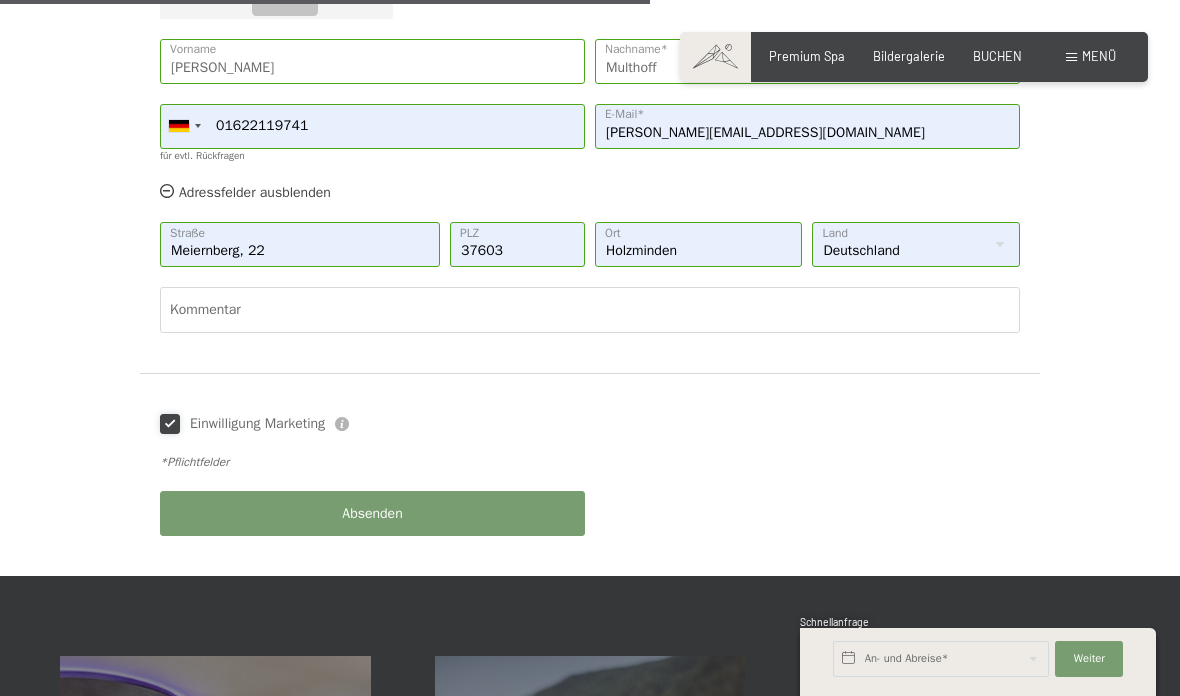 checkbox on "true" 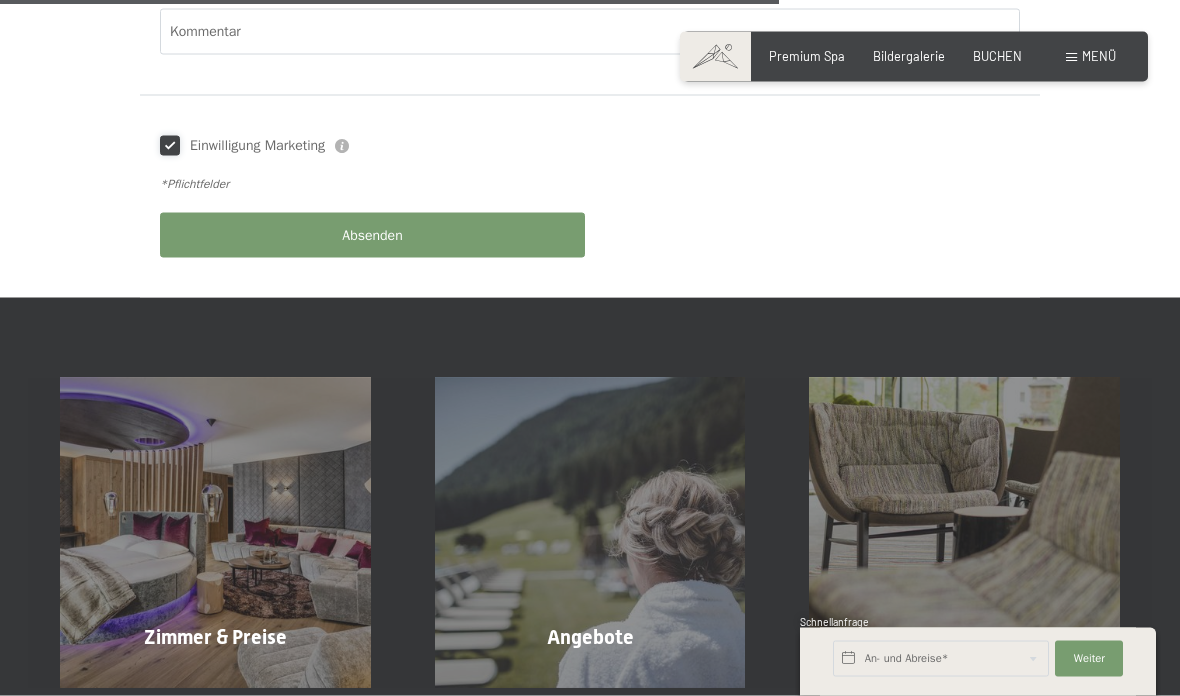 scroll, scrollTop: 1425, scrollLeft: 0, axis: vertical 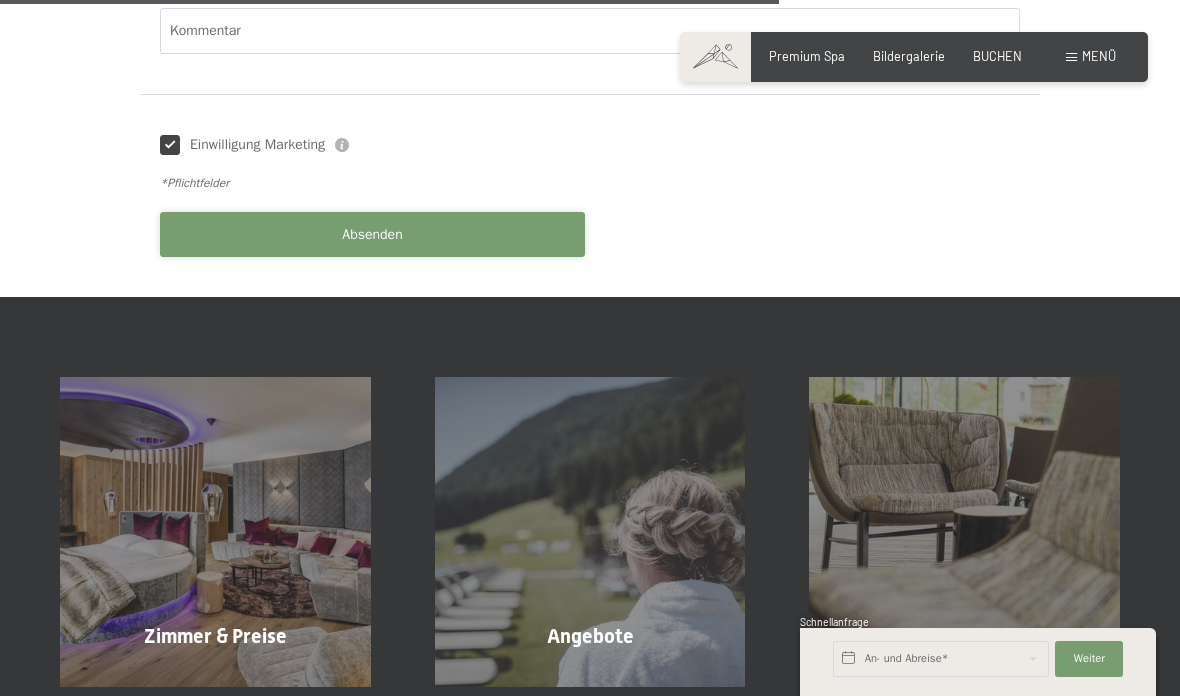 click on "Absenden" at bounding box center [372, 234] 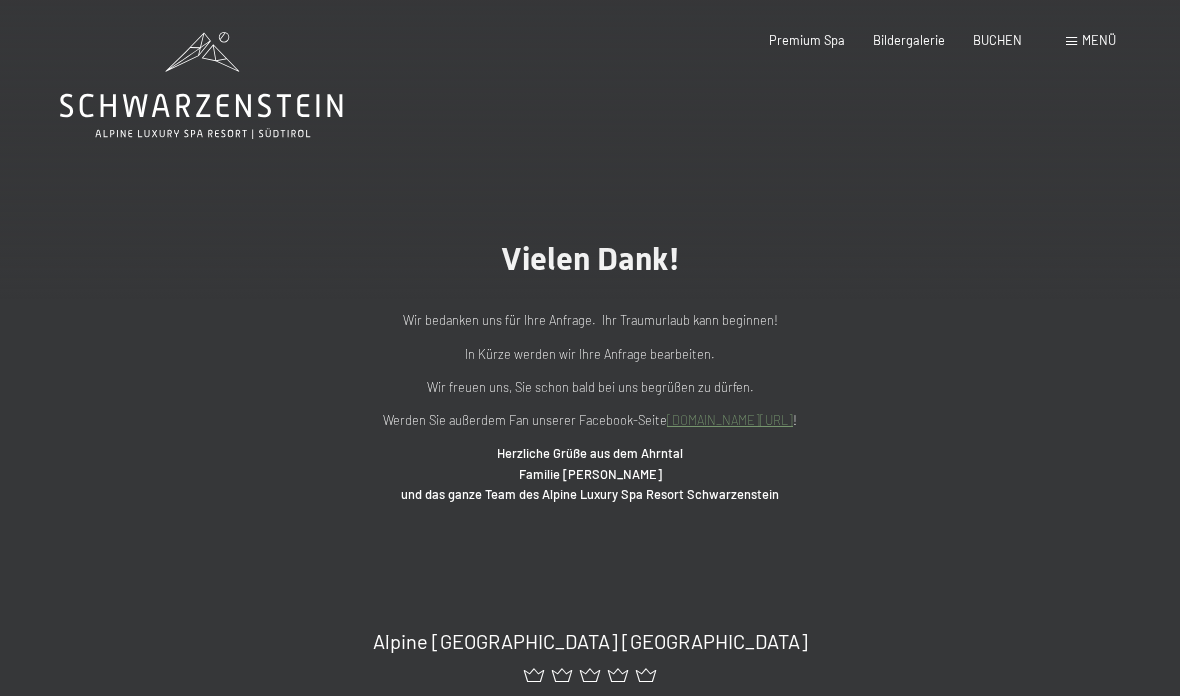 scroll, scrollTop: 0, scrollLeft: 0, axis: both 